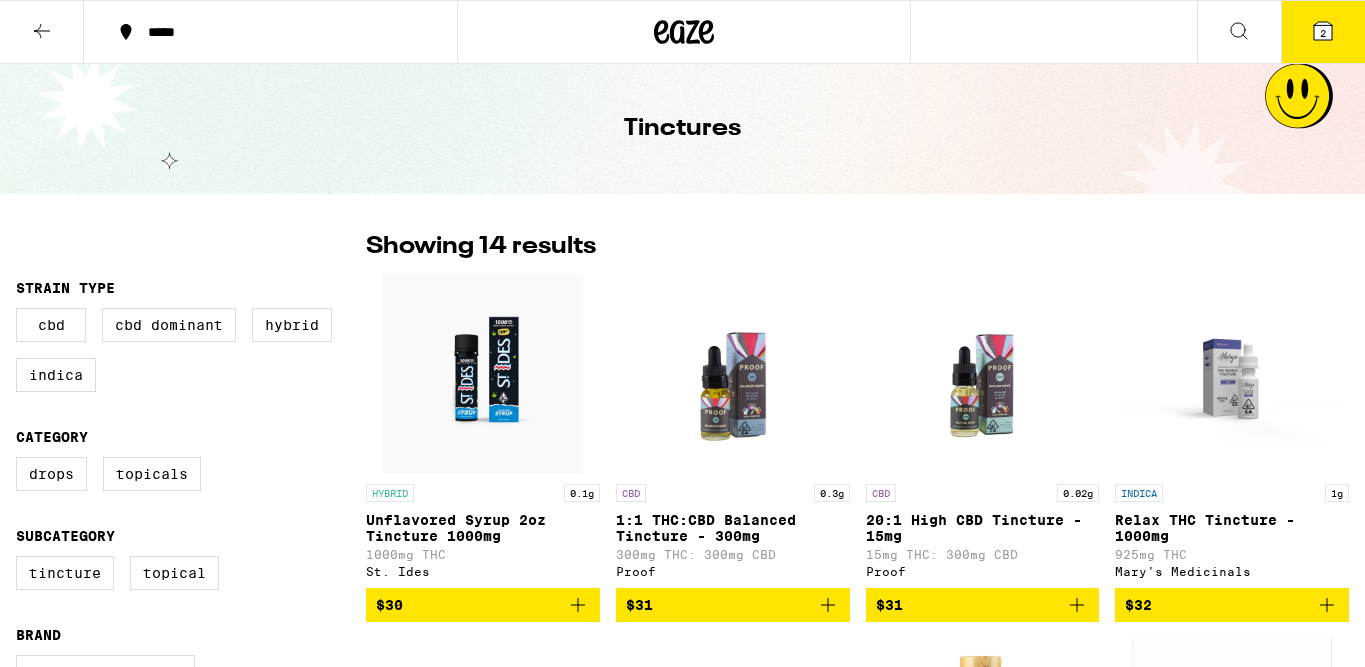 scroll, scrollTop: 0, scrollLeft: 0, axis: both 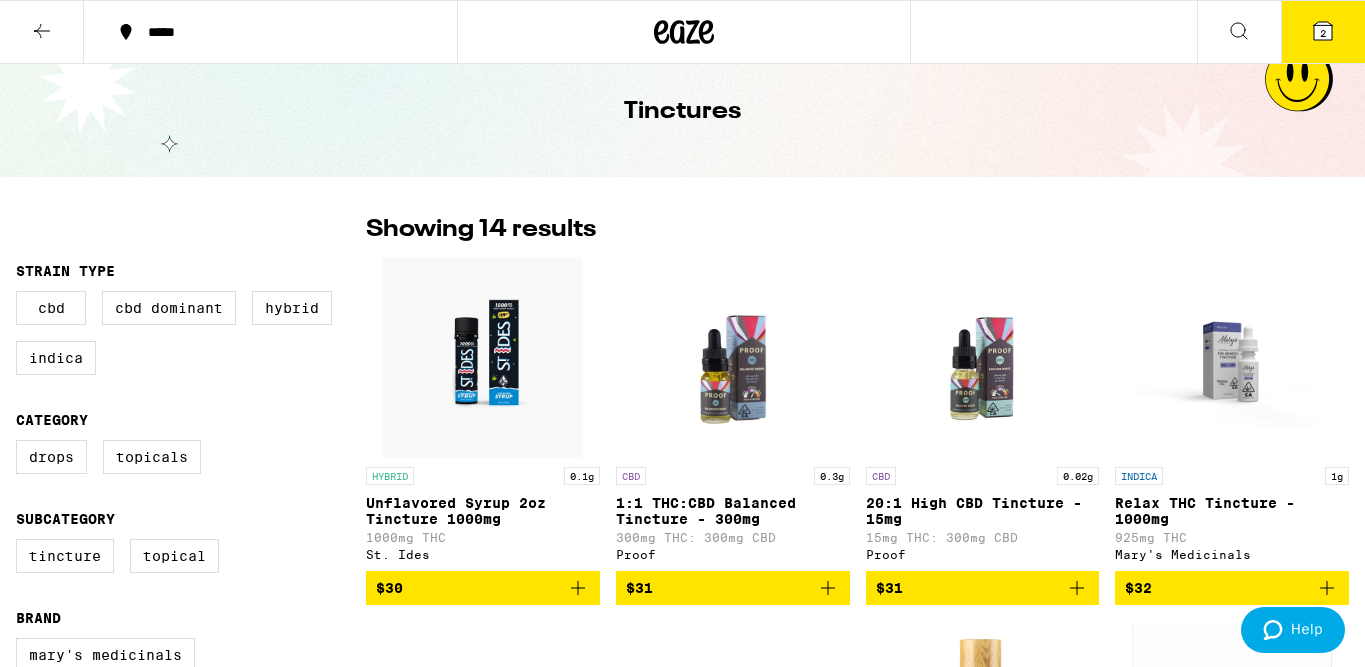 click at bounding box center [1232, 357] 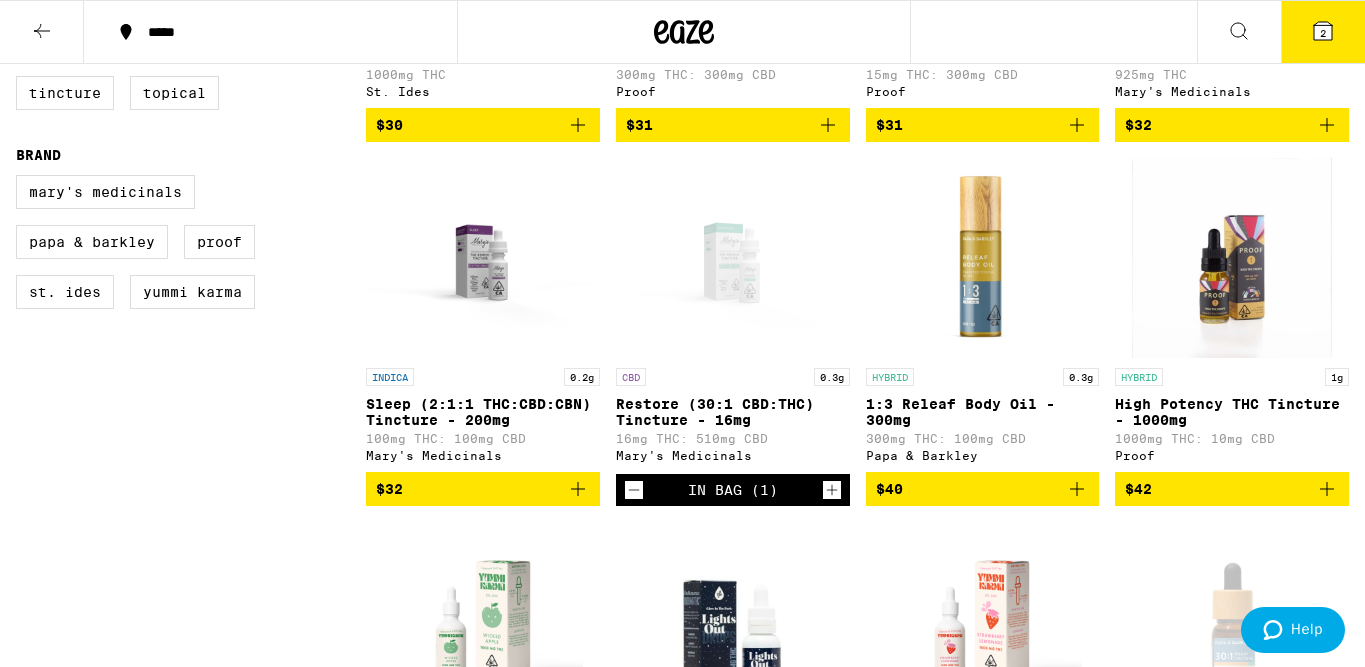 scroll, scrollTop: 493, scrollLeft: 0, axis: vertical 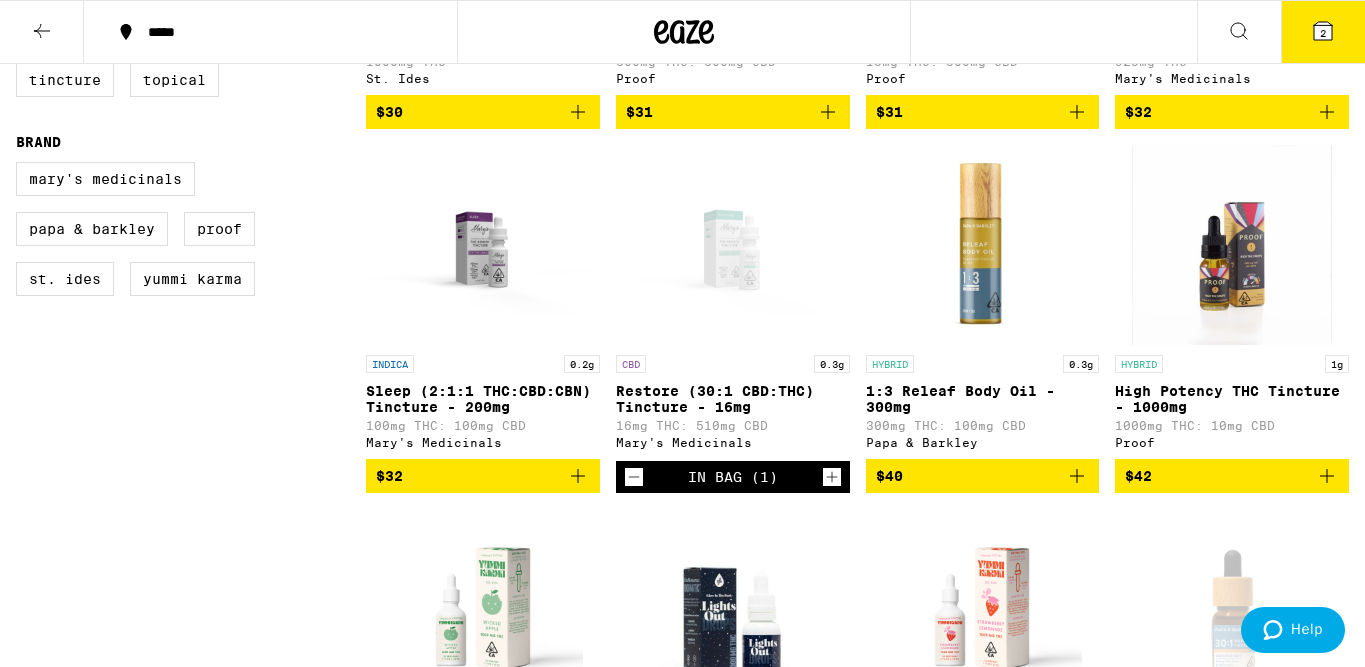 click at bounding box center (733, 245) 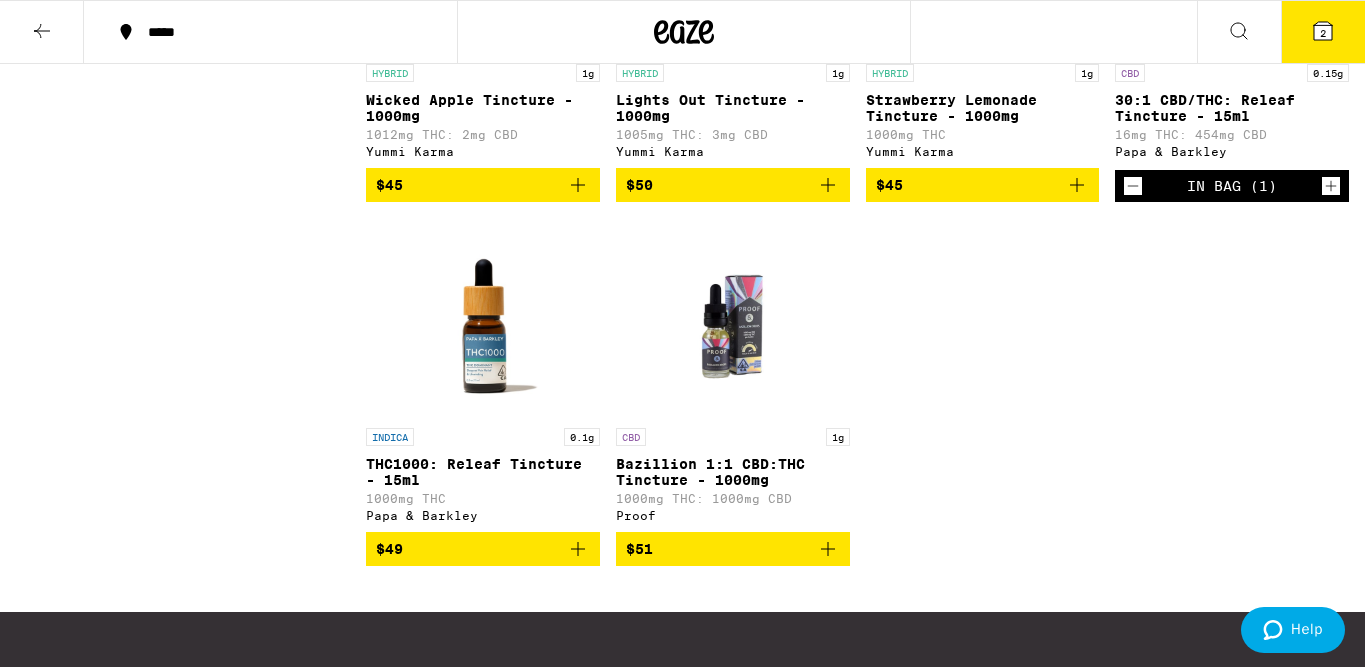 scroll, scrollTop: 1151, scrollLeft: 0, axis: vertical 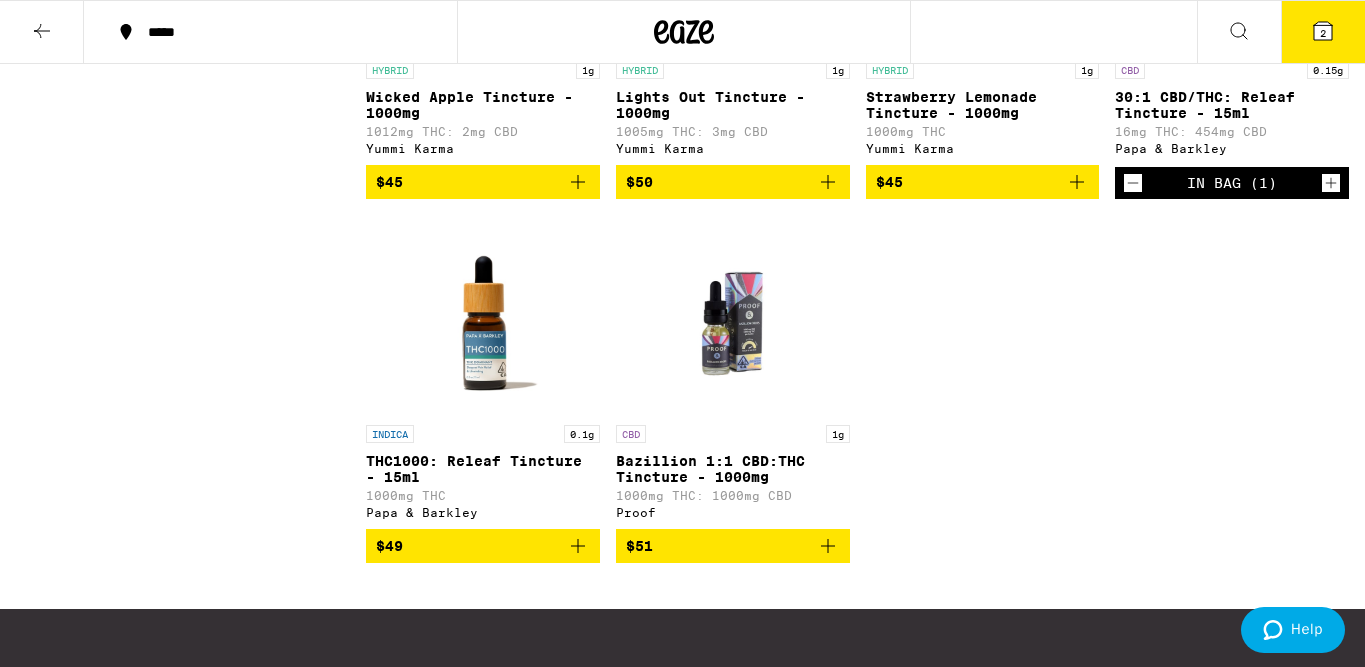 click at bounding box center (483, 315) 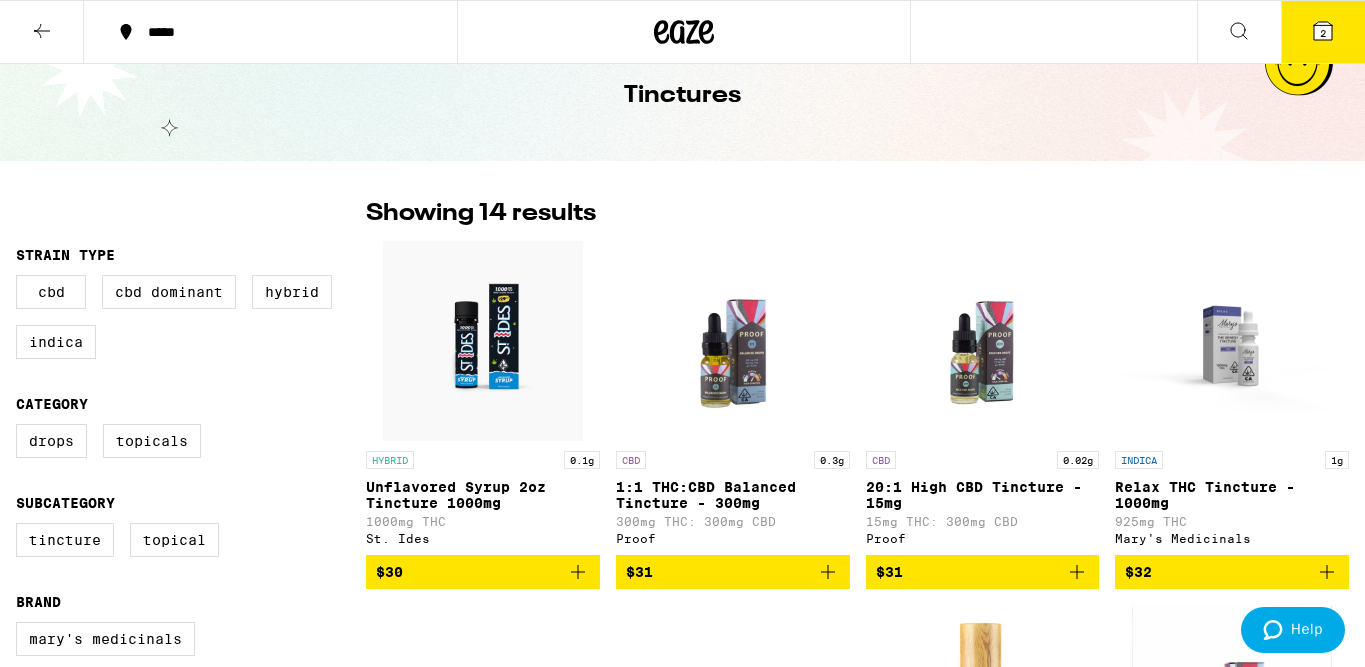 scroll, scrollTop: 0, scrollLeft: 0, axis: both 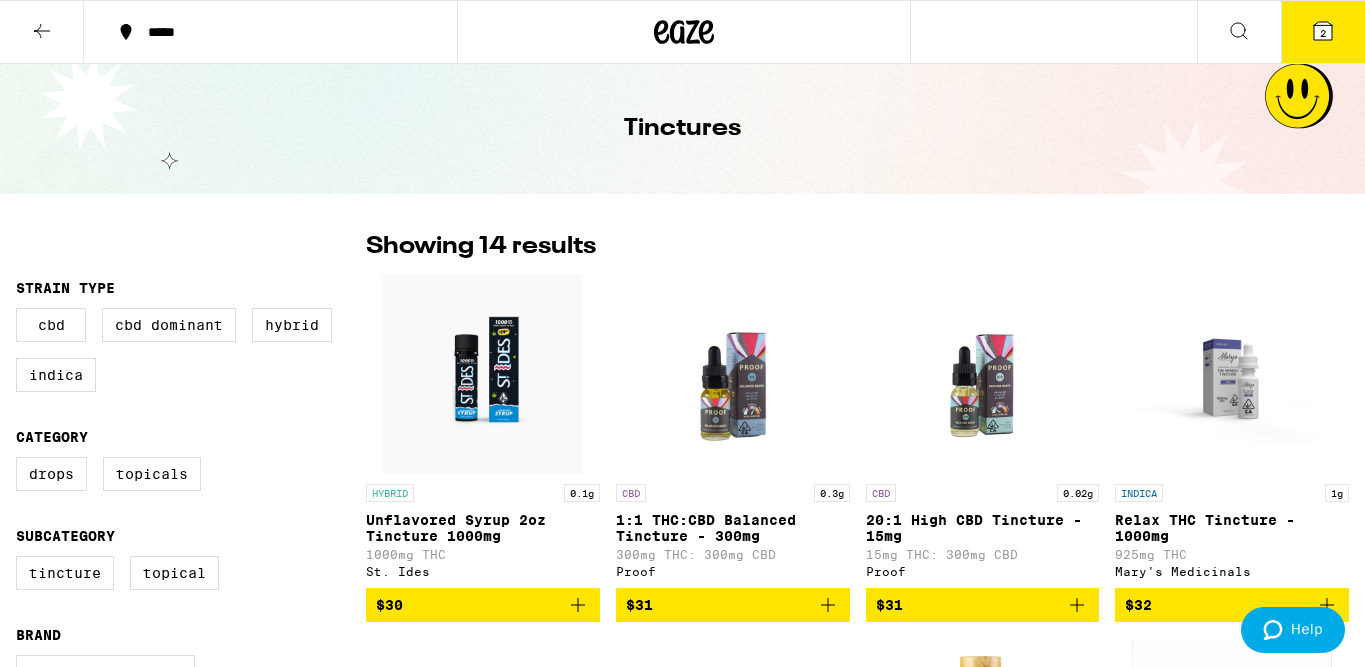 click 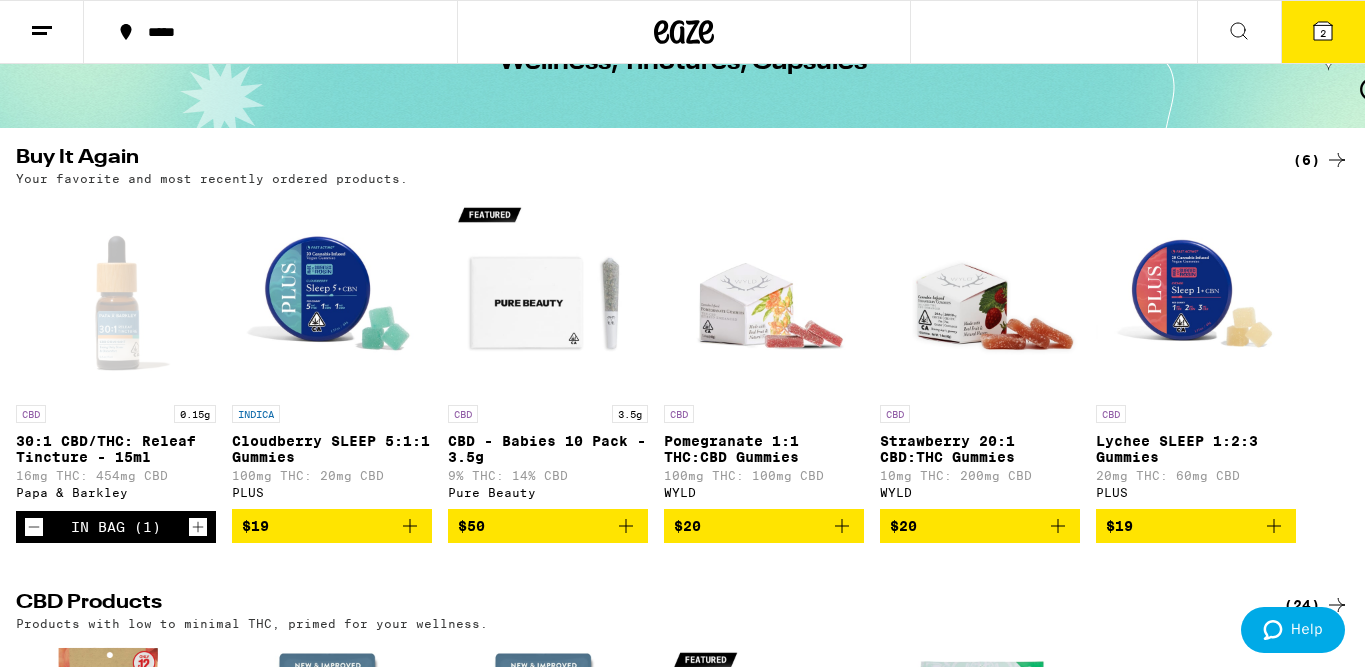 scroll, scrollTop: 143, scrollLeft: 0, axis: vertical 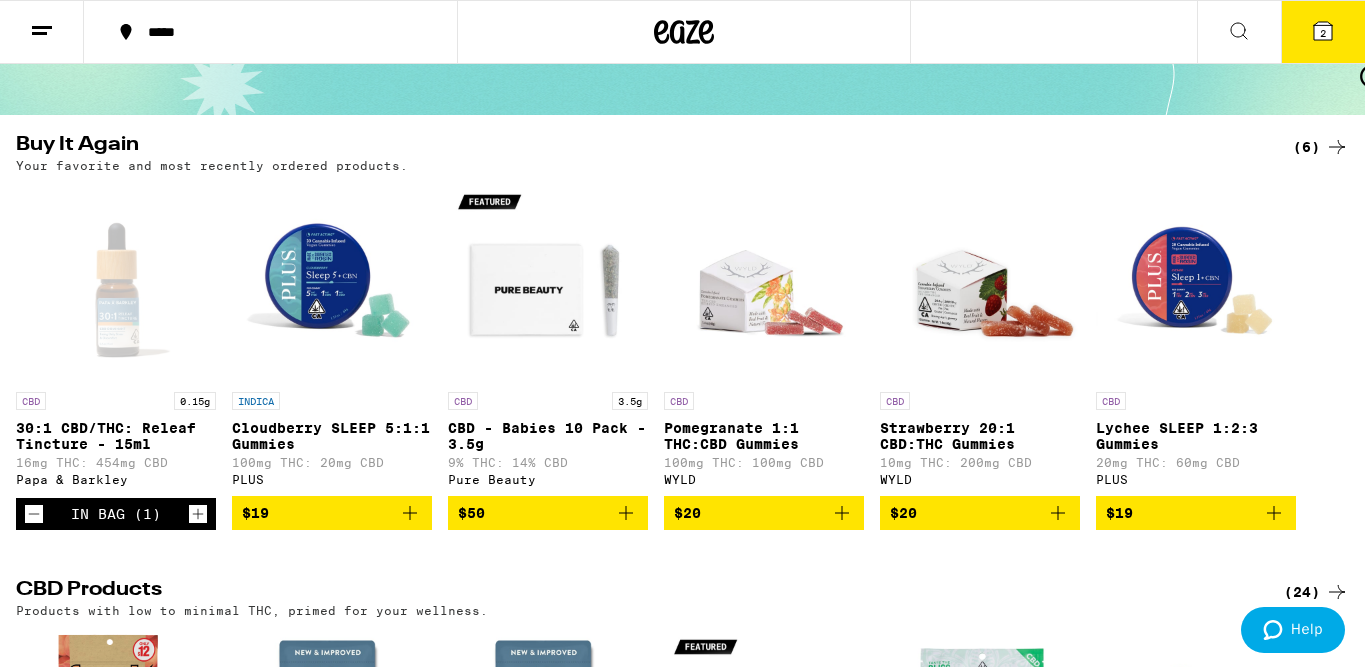 click at bounding box center [980, 282] 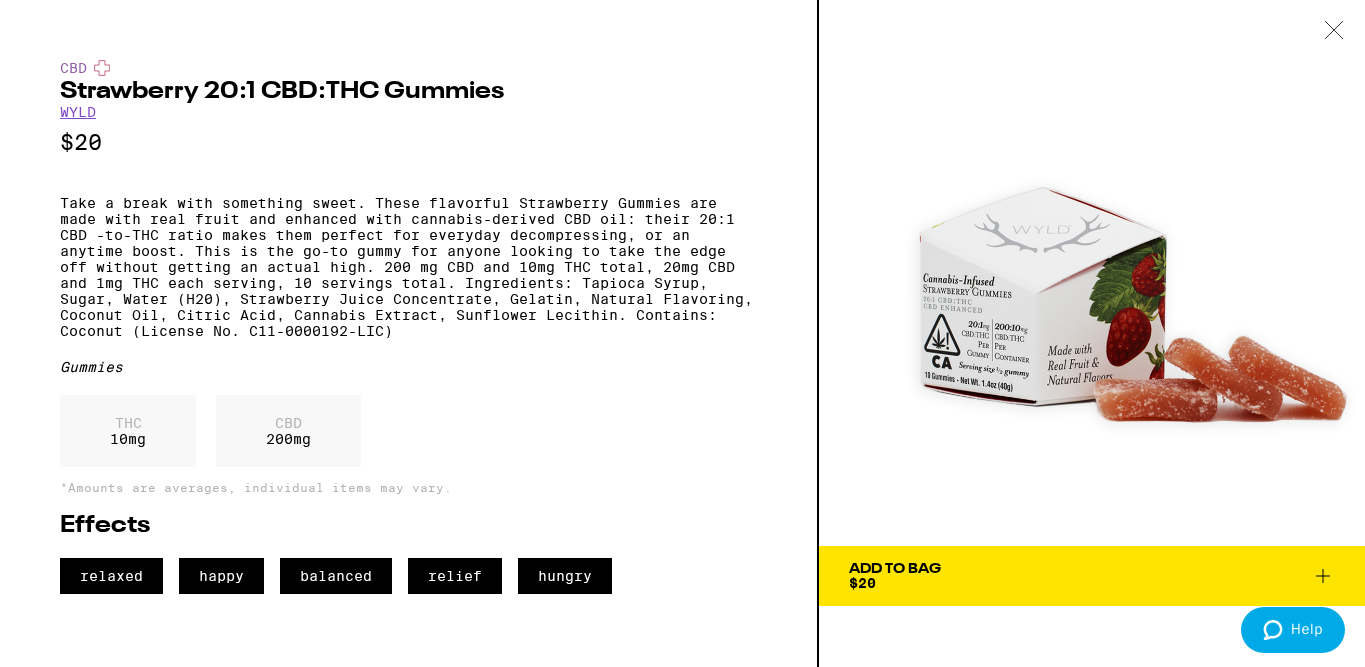 click on "Add To Bag $20" at bounding box center (1092, 576) 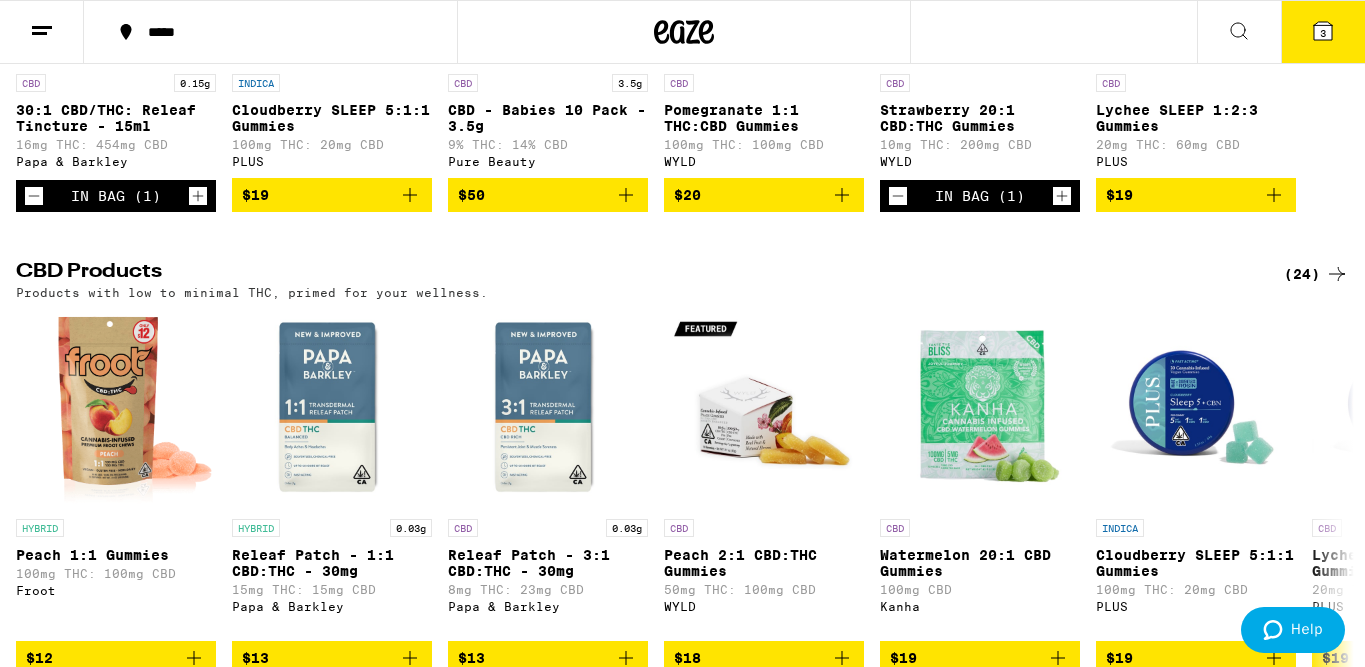 scroll, scrollTop: 462, scrollLeft: 0, axis: vertical 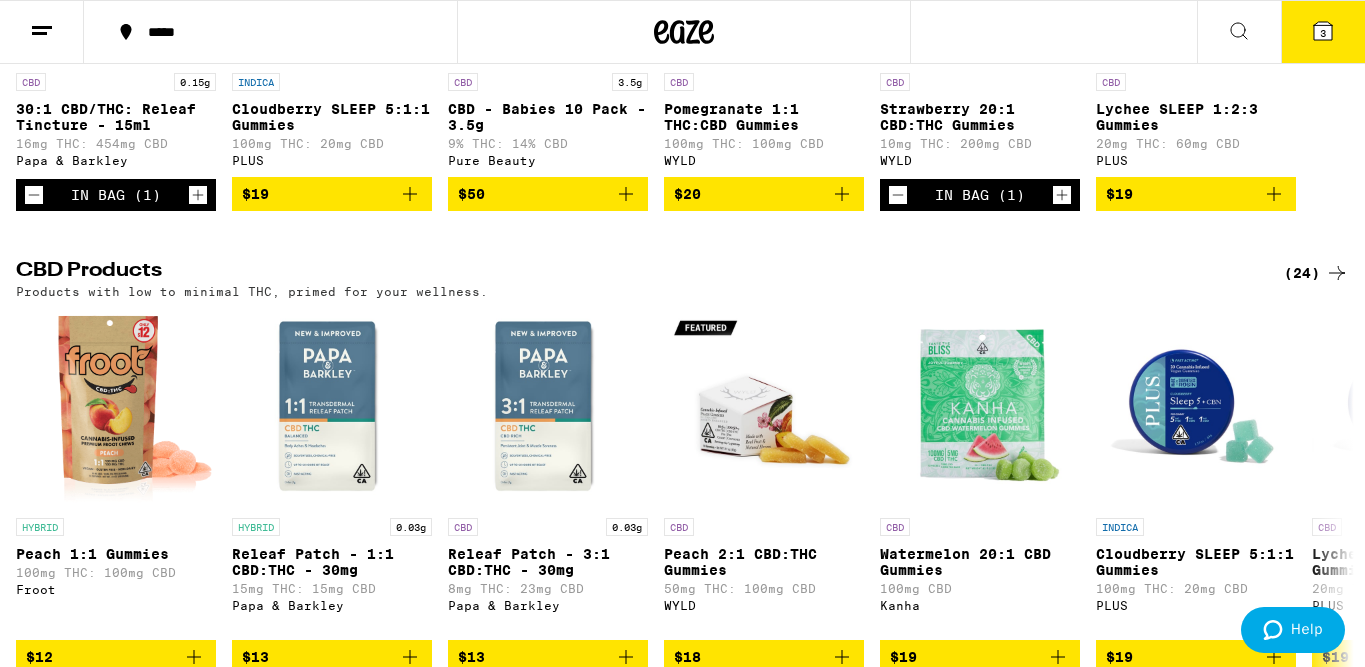 click on "(24)" at bounding box center [1316, 273] 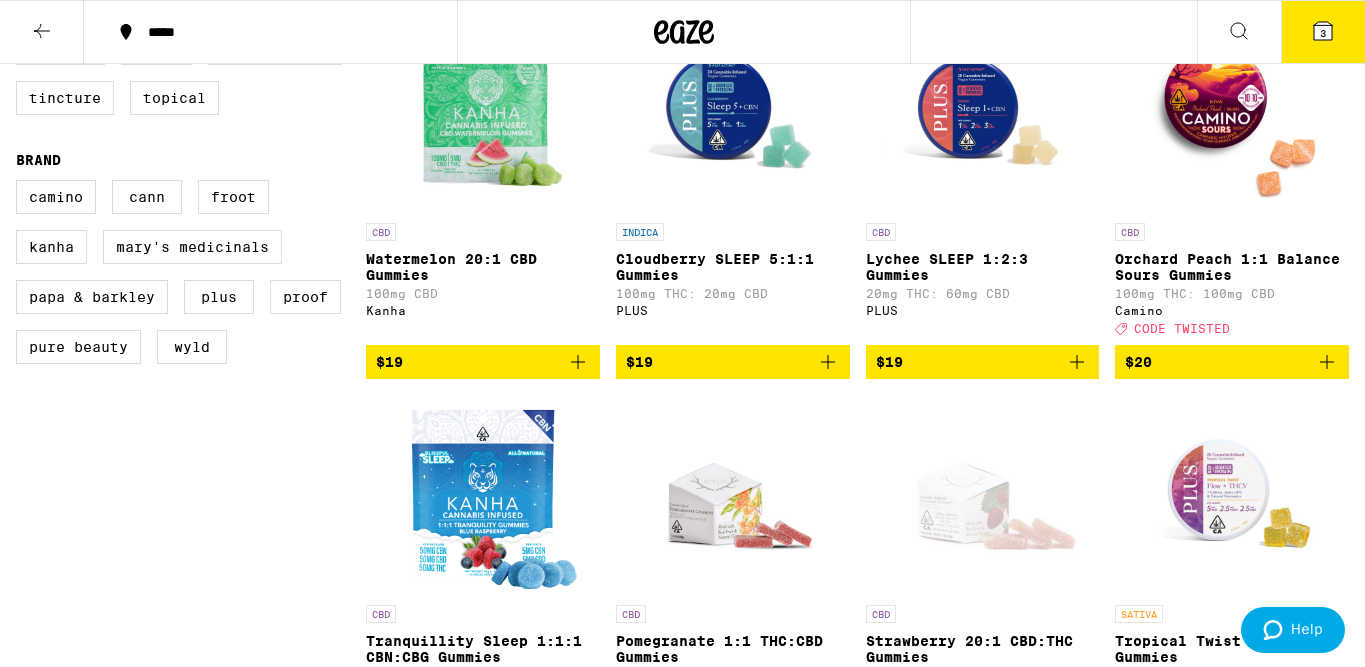 scroll, scrollTop: 579, scrollLeft: 0, axis: vertical 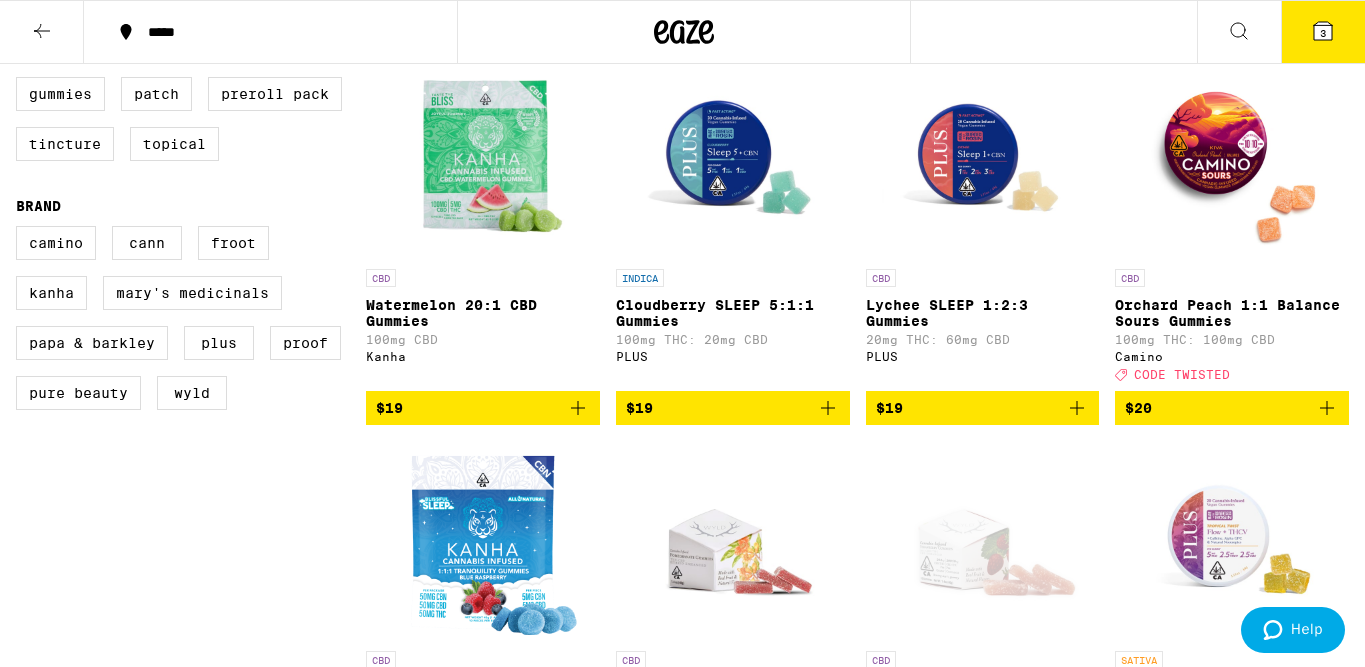 click at bounding box center (483, 159) 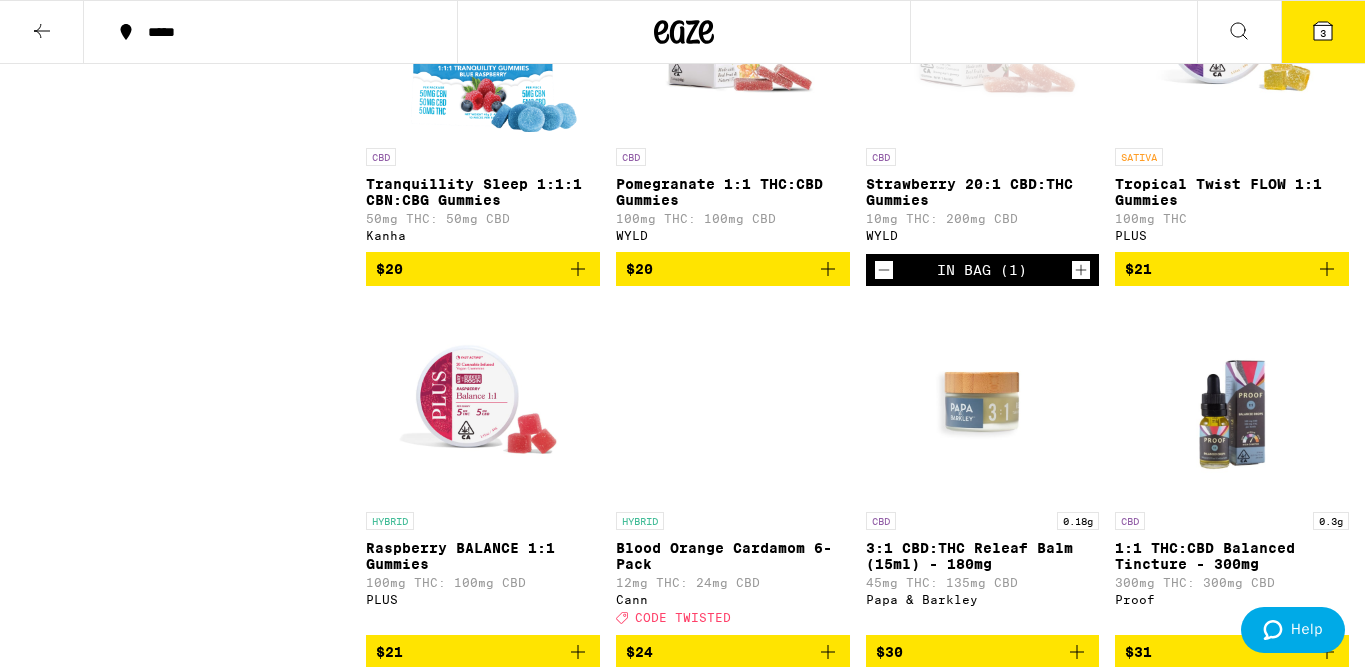 scroll, scrollTop: 1248, scrollLeft: 0, axis: vertical 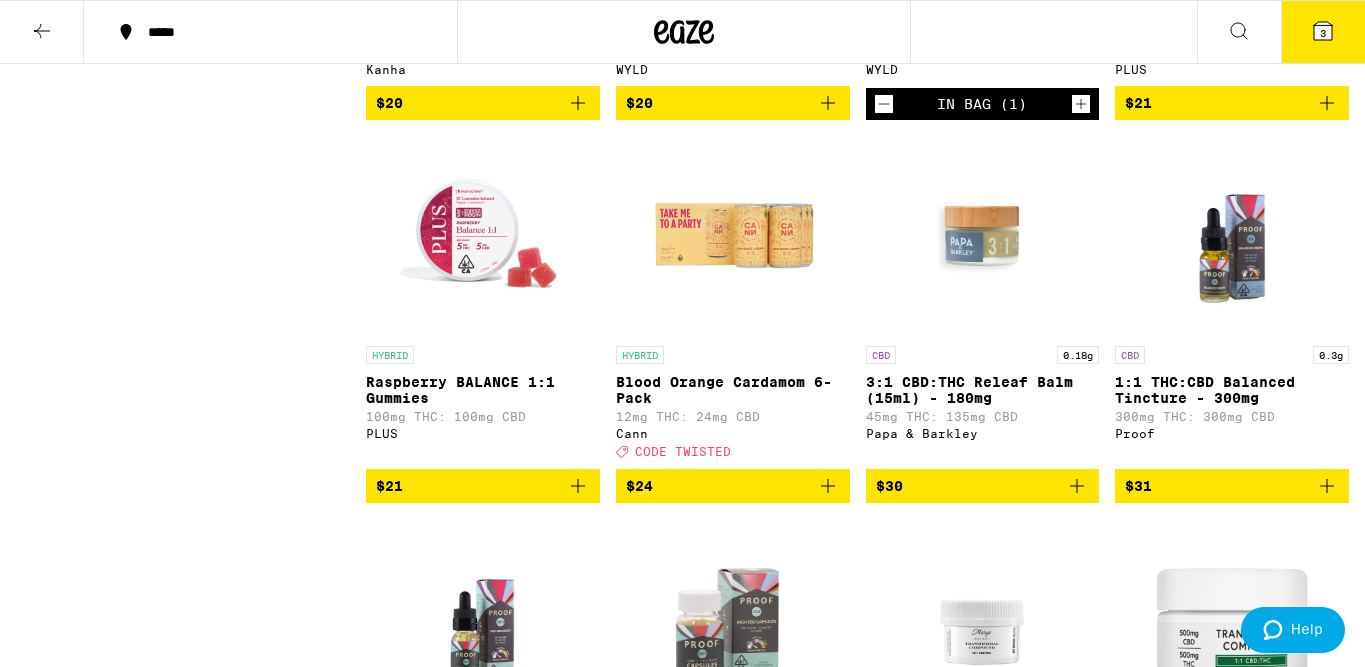 click at bounding box center (732, 236) 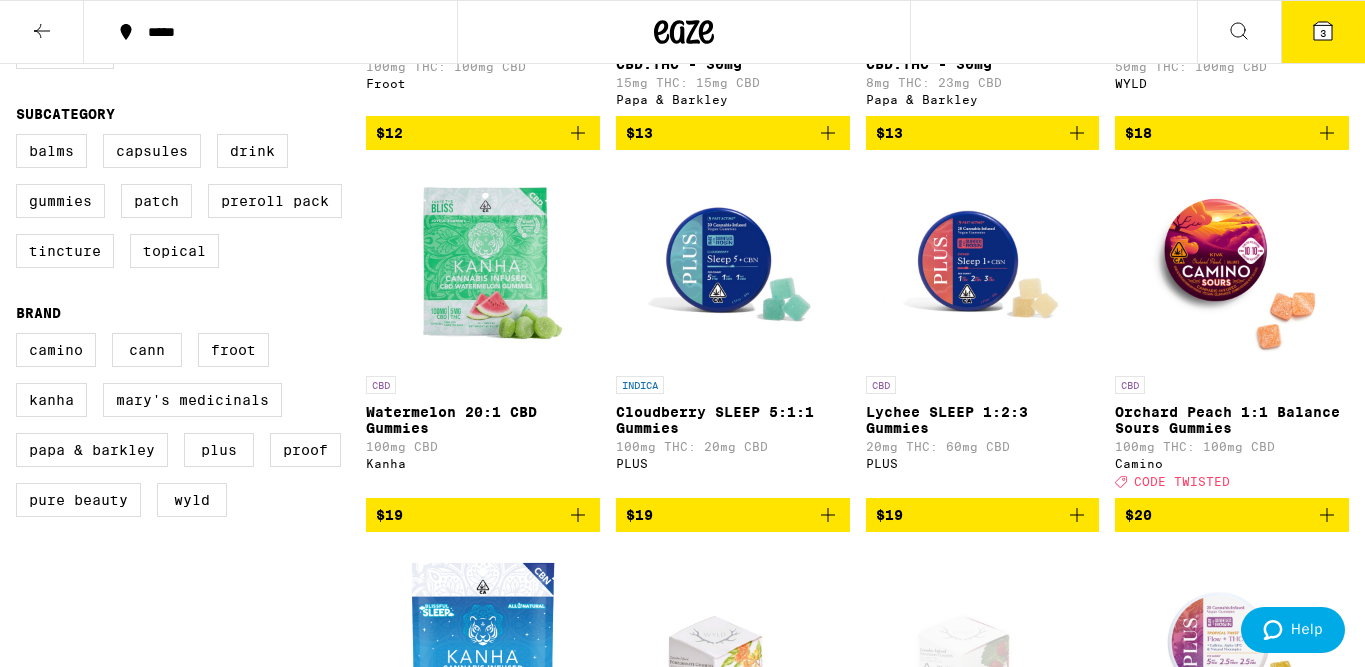 scroll, scrollTop: 728, scrollLeft: 0, axis: vertical 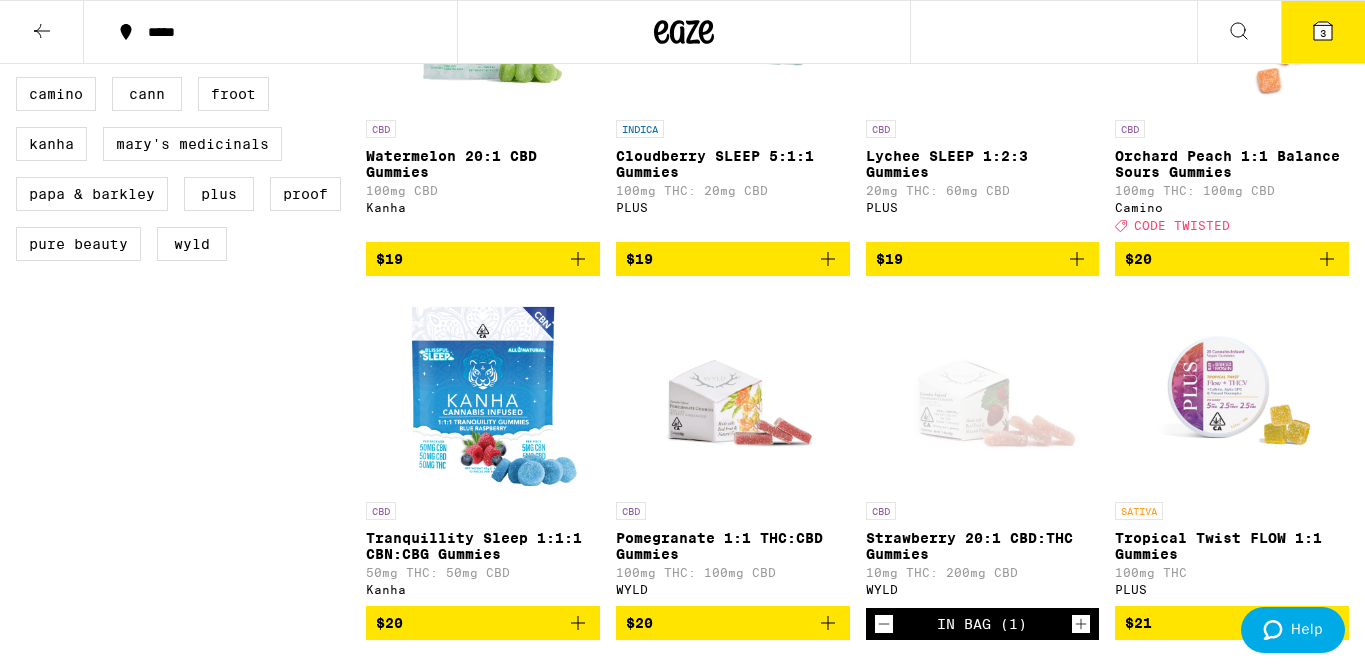 click 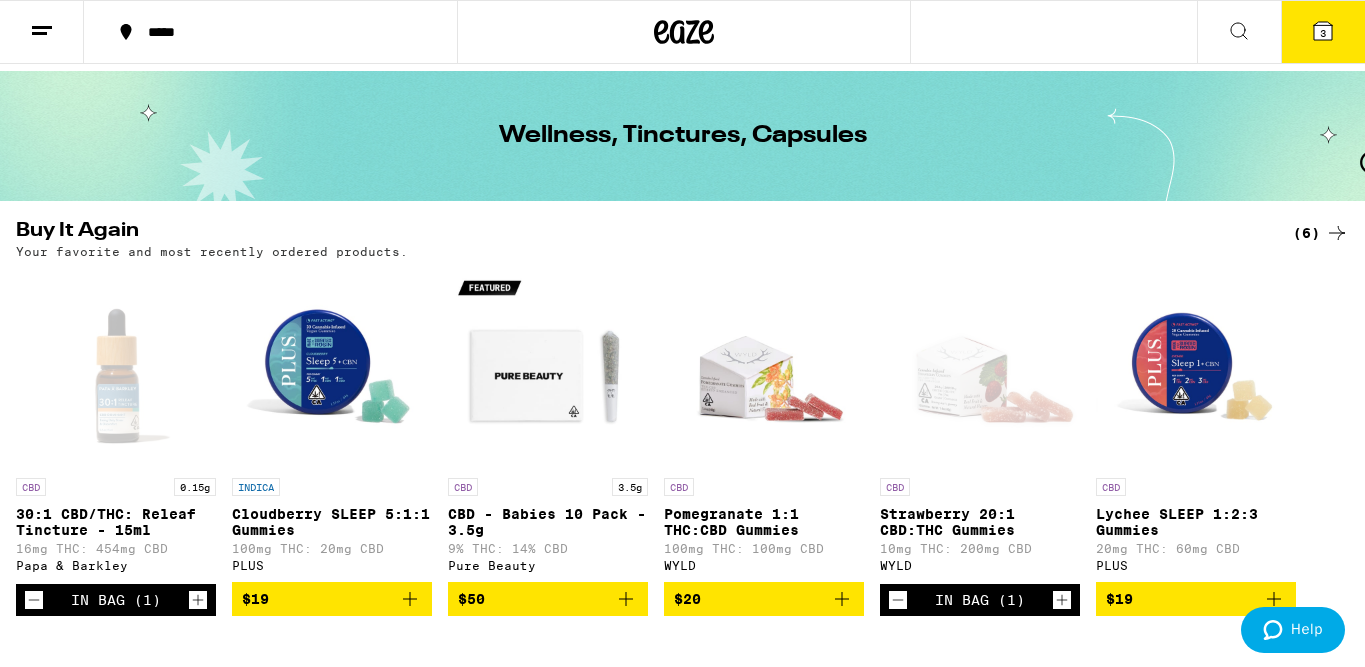 scroll, scrollTop: 0, scrollLeft: 0, axis: both 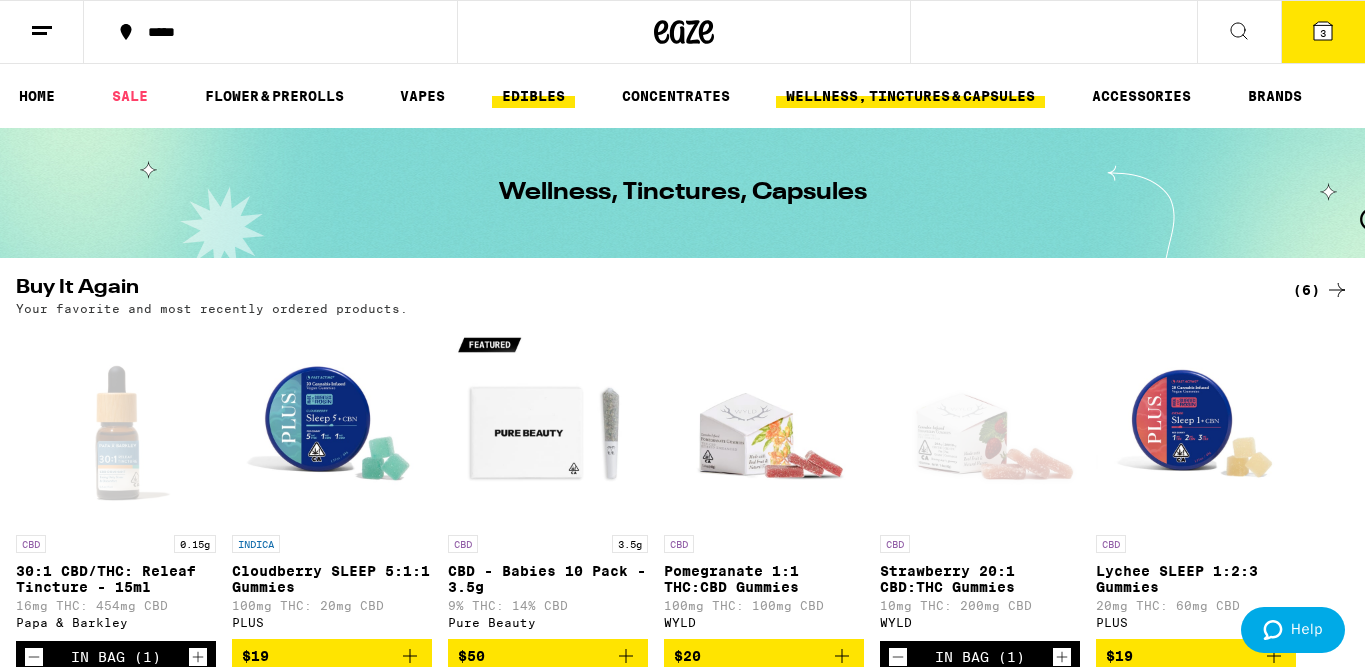 click on "EDIBLES" at bounding box center (533, 96) 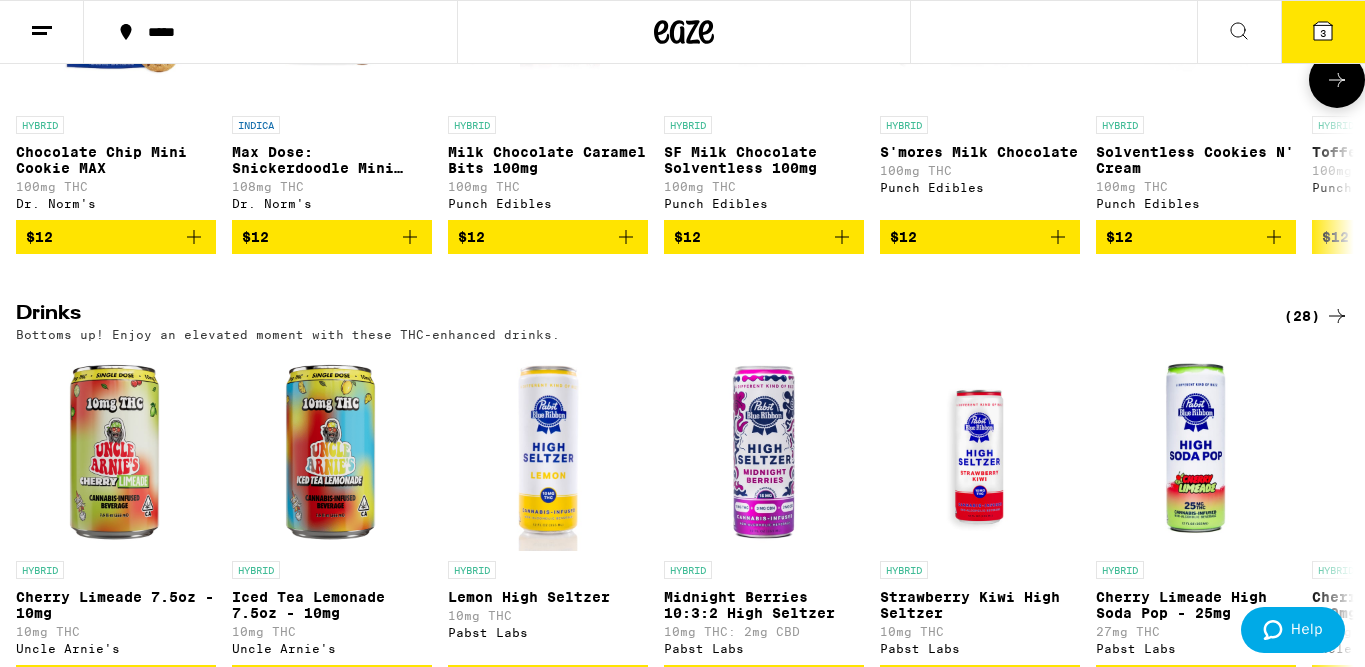 scroll, scrollTop: 967, scrollLeft: 0, axis: vertical 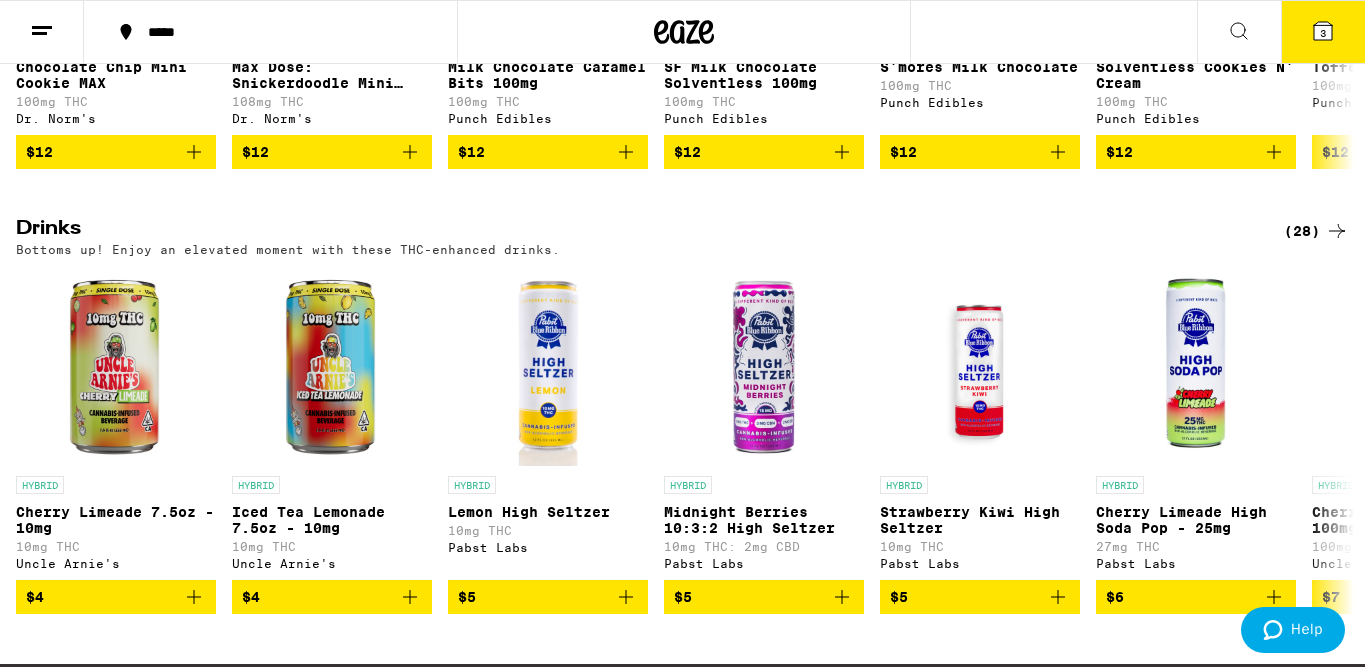 click on "(28)" at bounding box center [1316, 231] 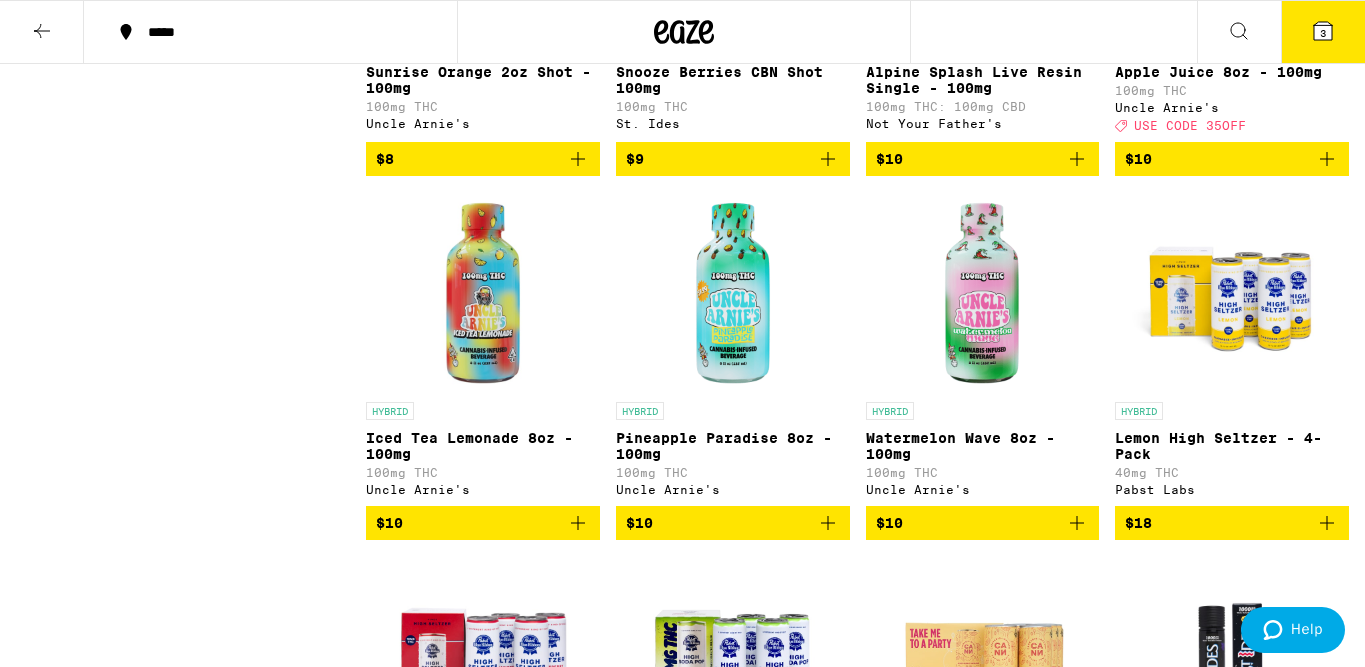 scroll, scrollTop: 1912, scrollLeft: 0, axis: vertical 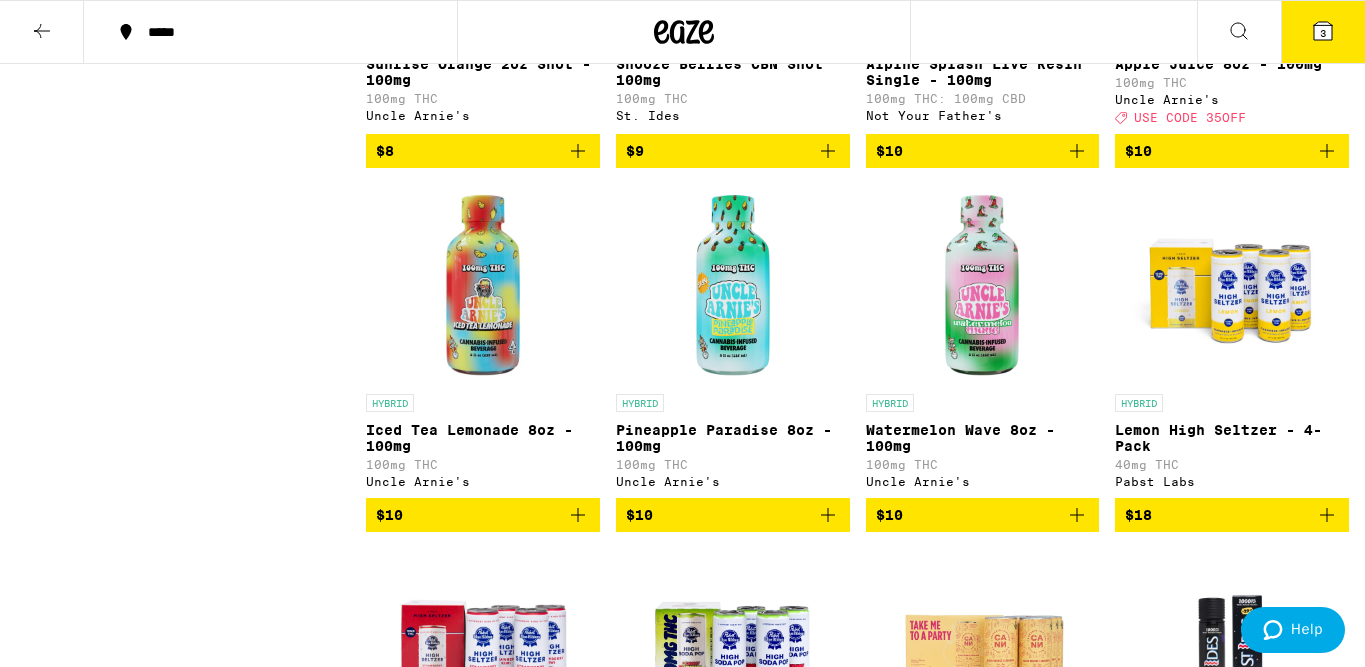 click at bounding box center [1232, 284] 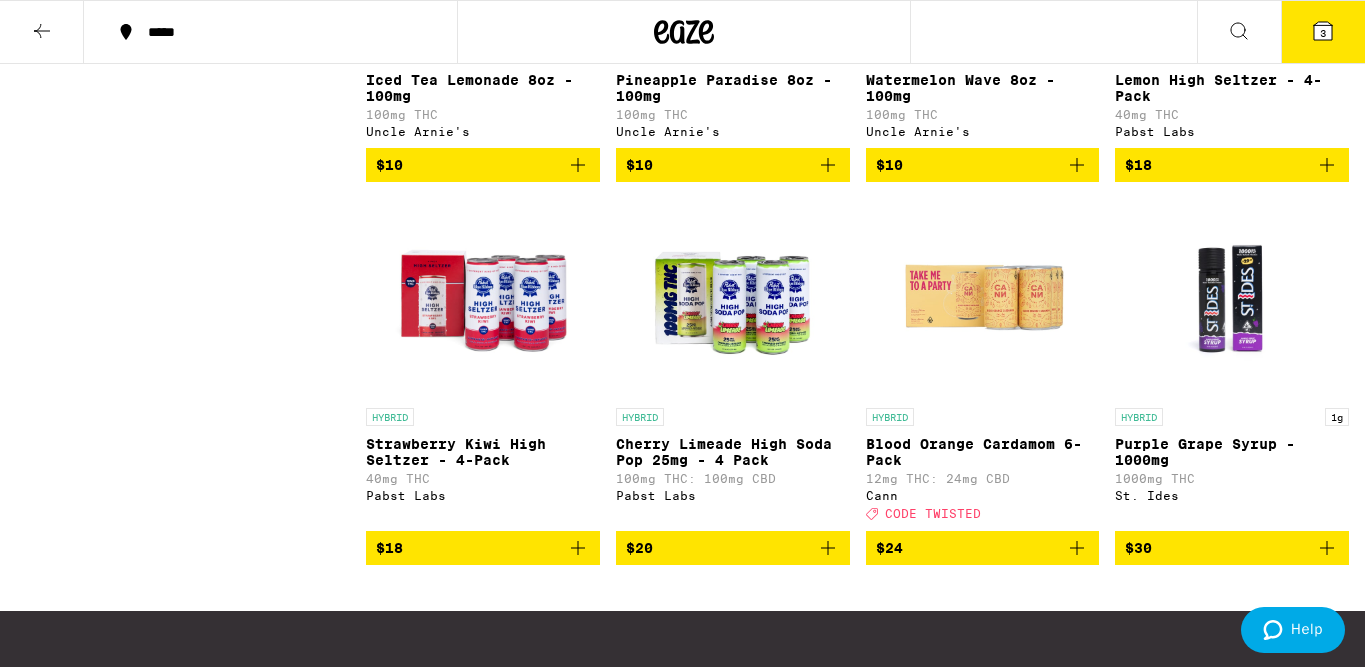 scroll, scrollTop: 2274, scrollLeft: 0, axis: vertical 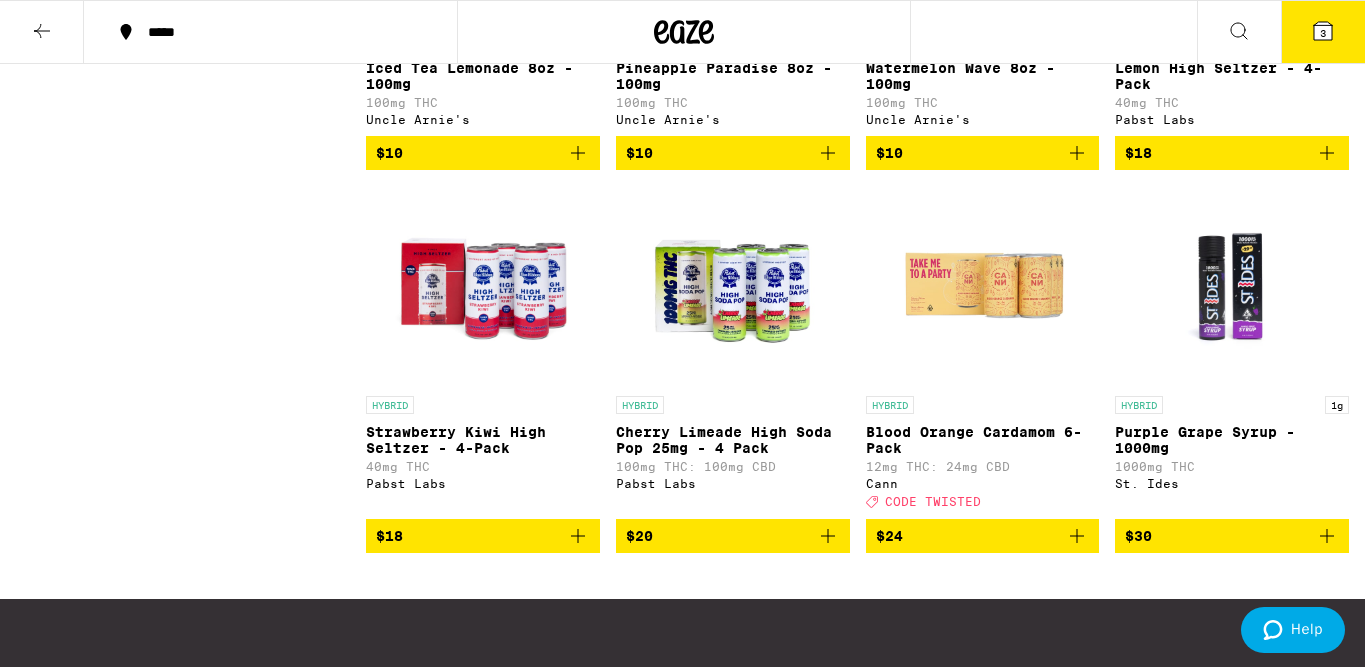 click at bounding box center (982, 286) 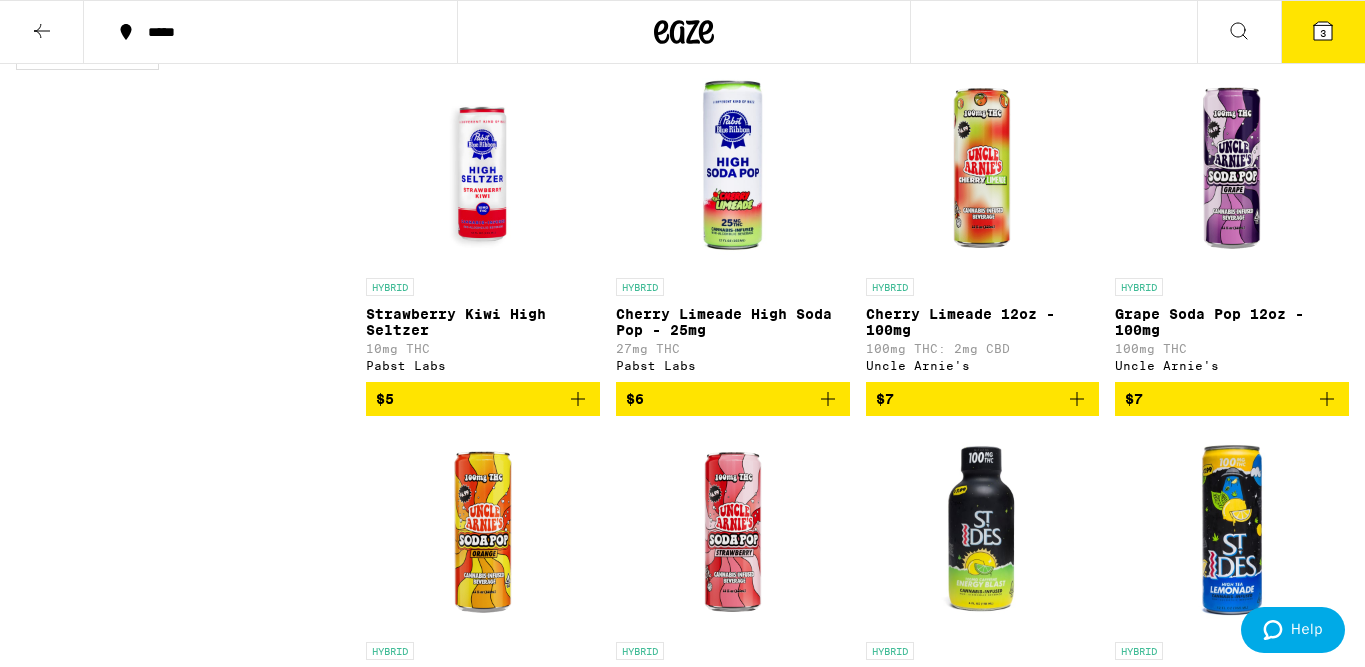 scroll, scrollTop: 0, scrollLeft: 0, axis: both 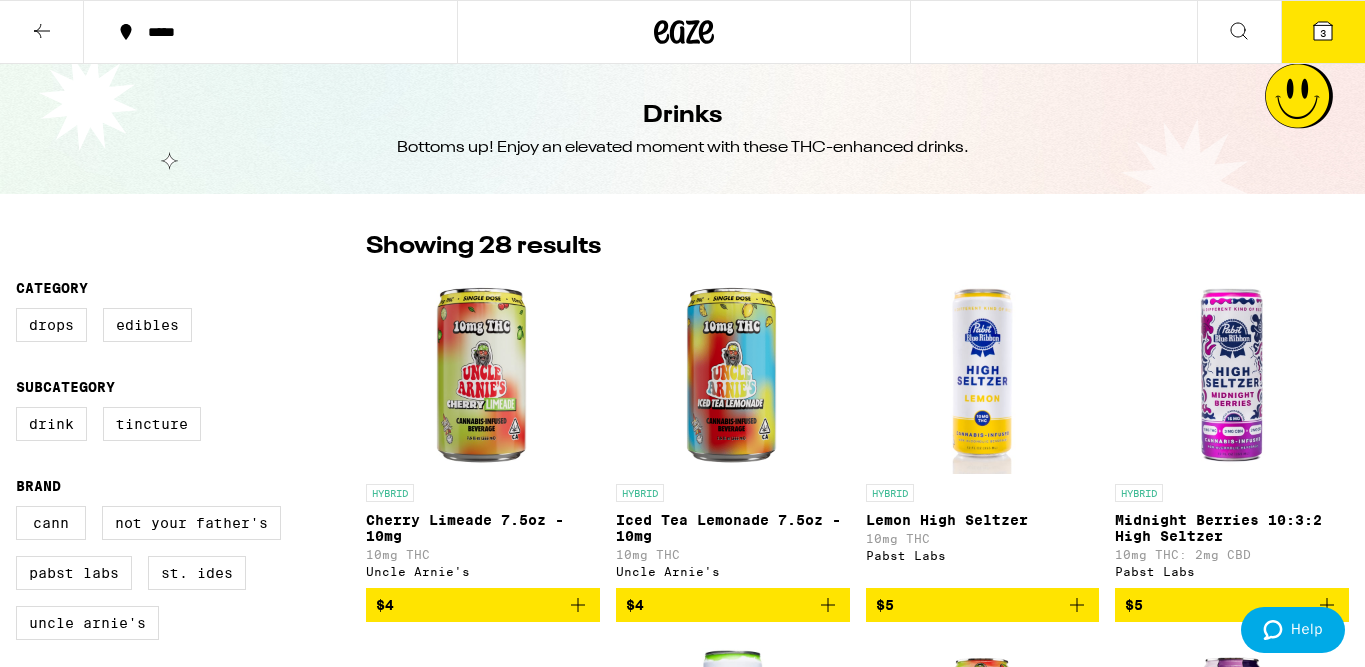click 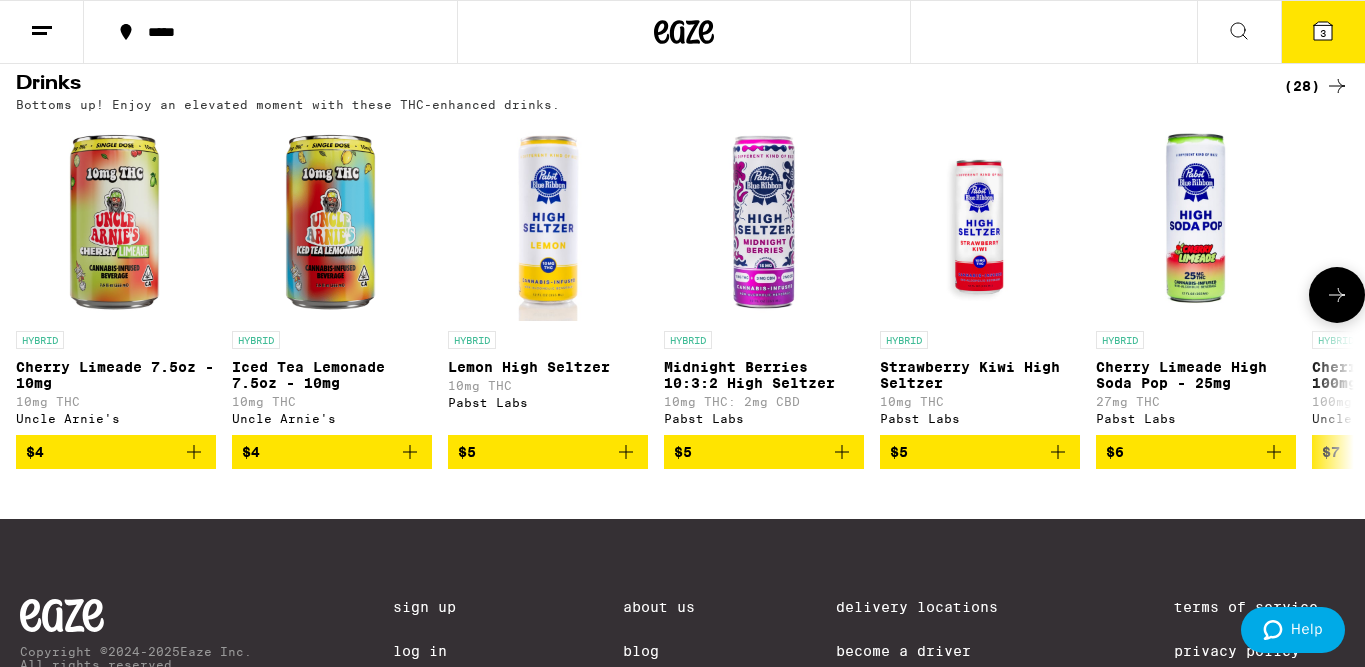 scroll, scrollTop: 1104, scrollLeft: 0, axis: vertical 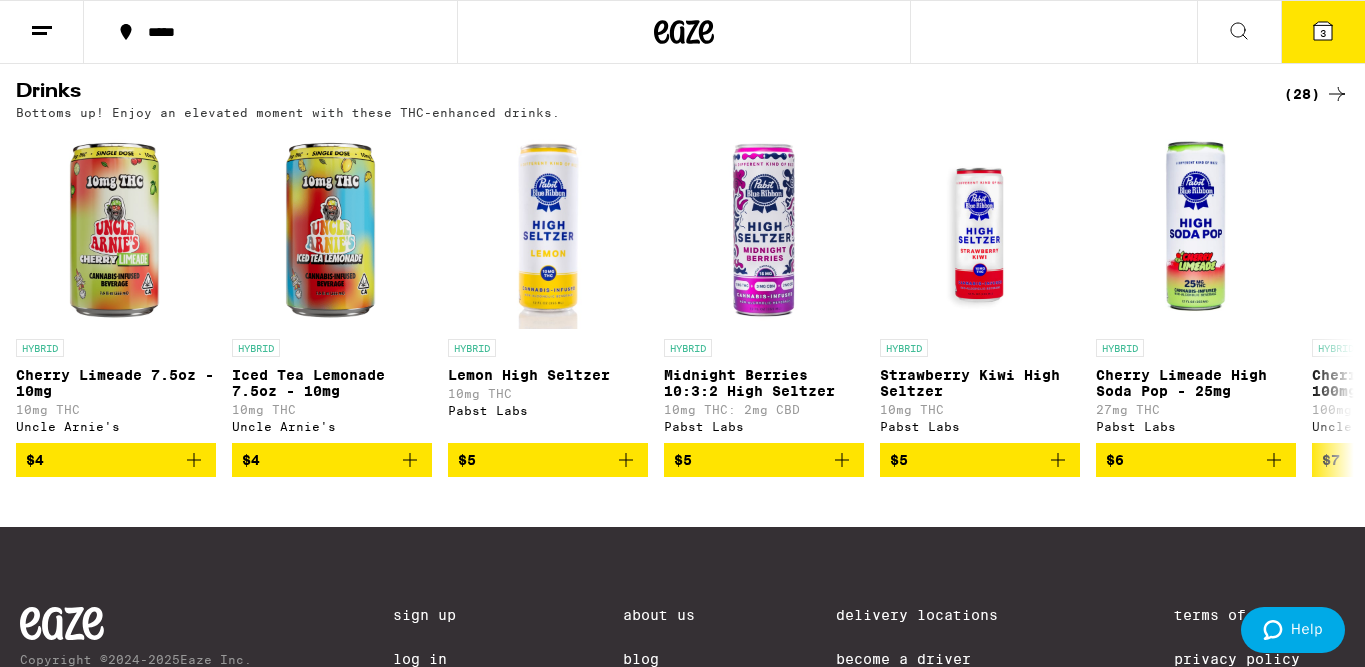 click on "(28)" at bounding box center [1316, 94] 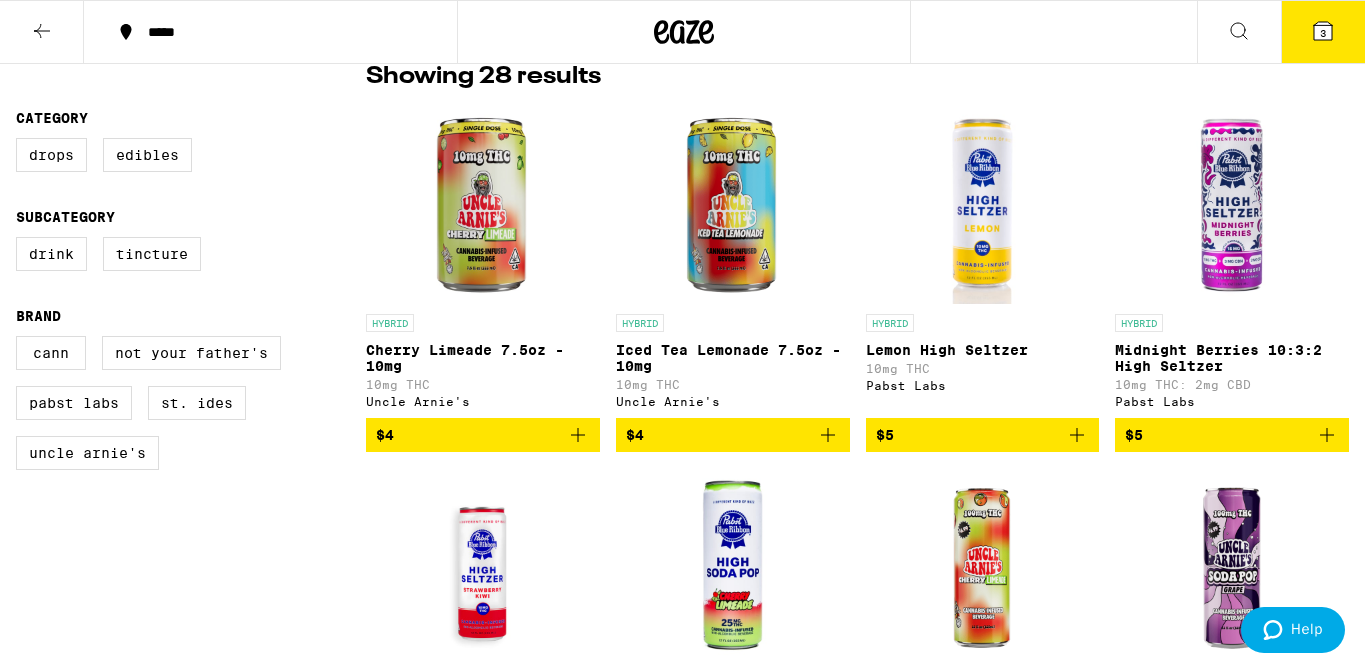 scroll, scrollTop: 167, scrollLeft: 0, axis: vertical 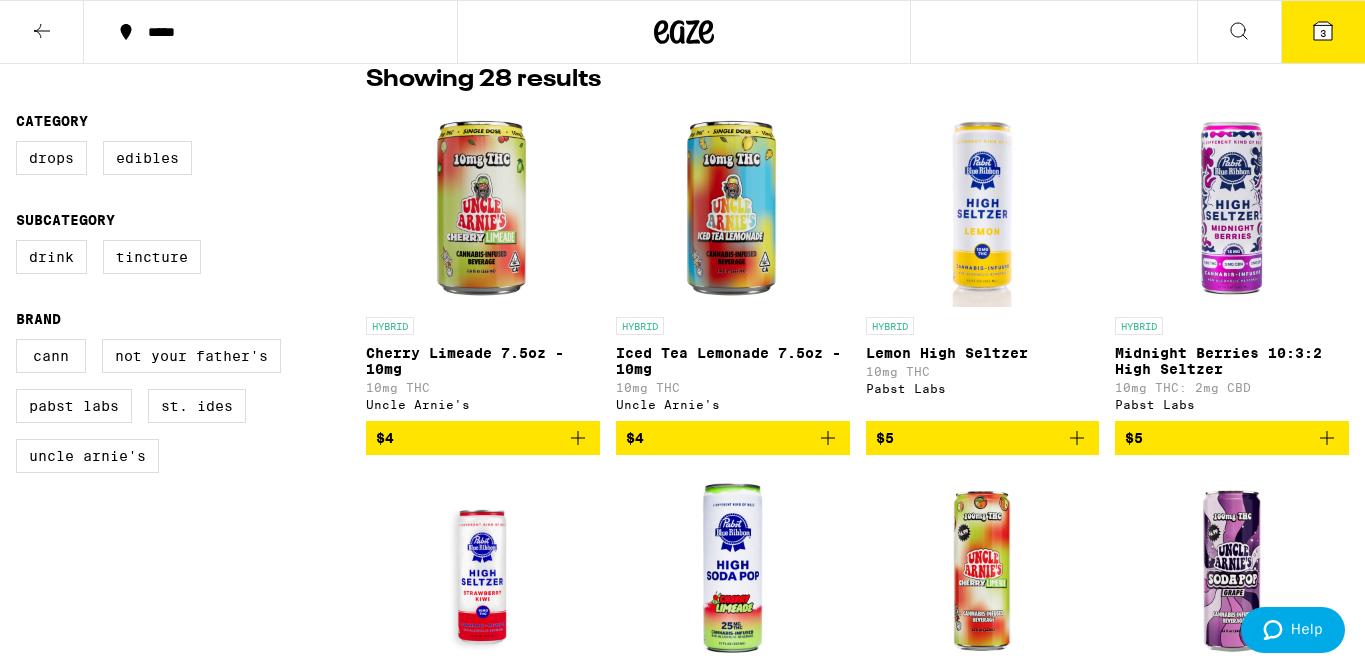 click at bounding box center (1232, 207) 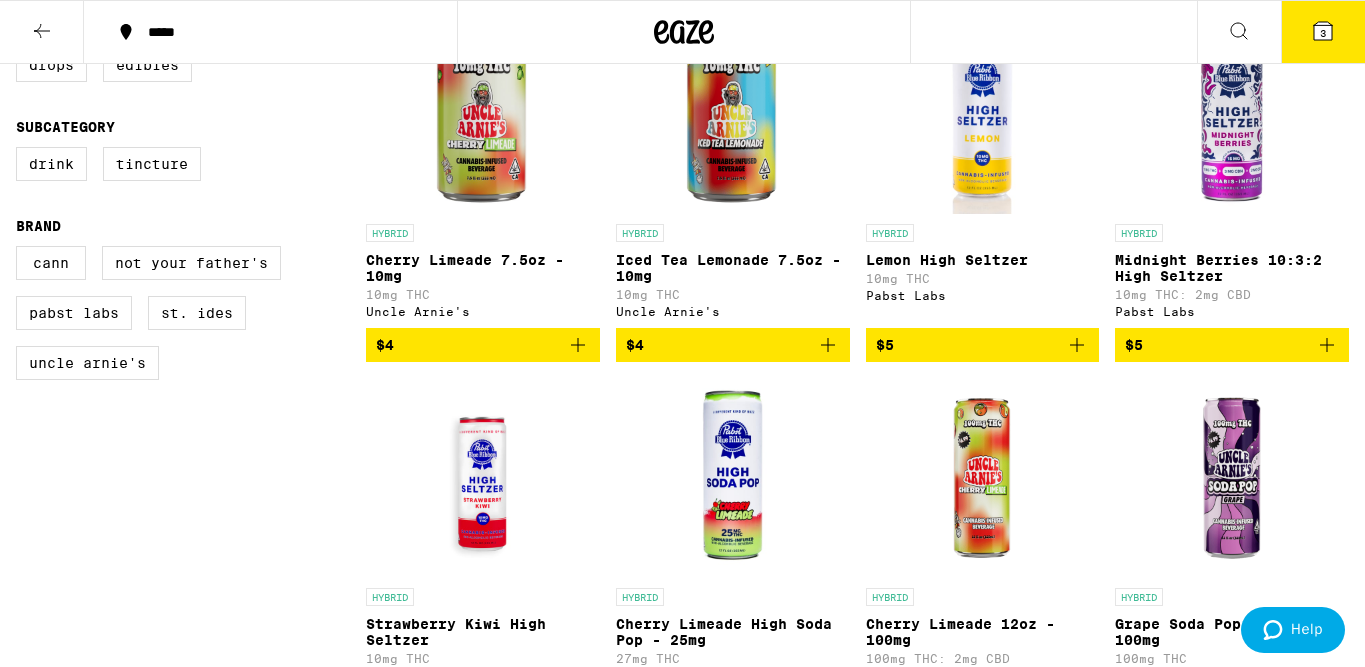 scroll, scrollTop: 123, scrollLeft: 0, axis: vertical 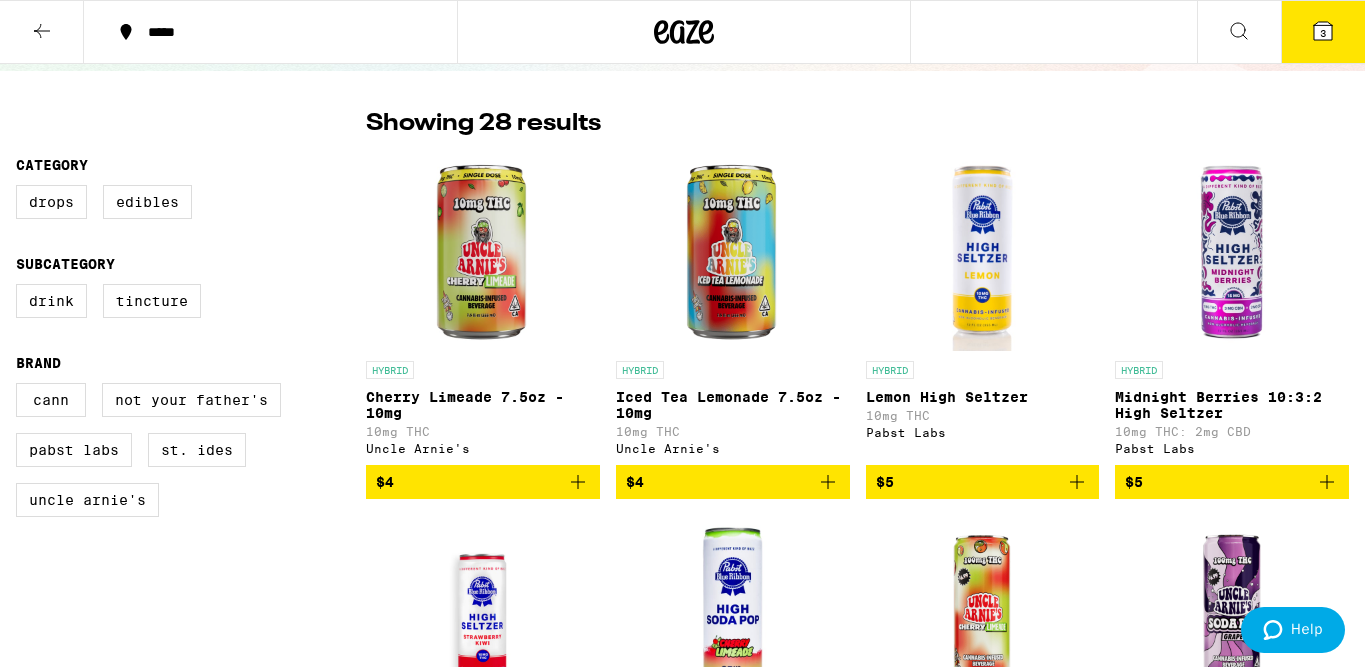 click on "$4" at bounding box center [483, 482] 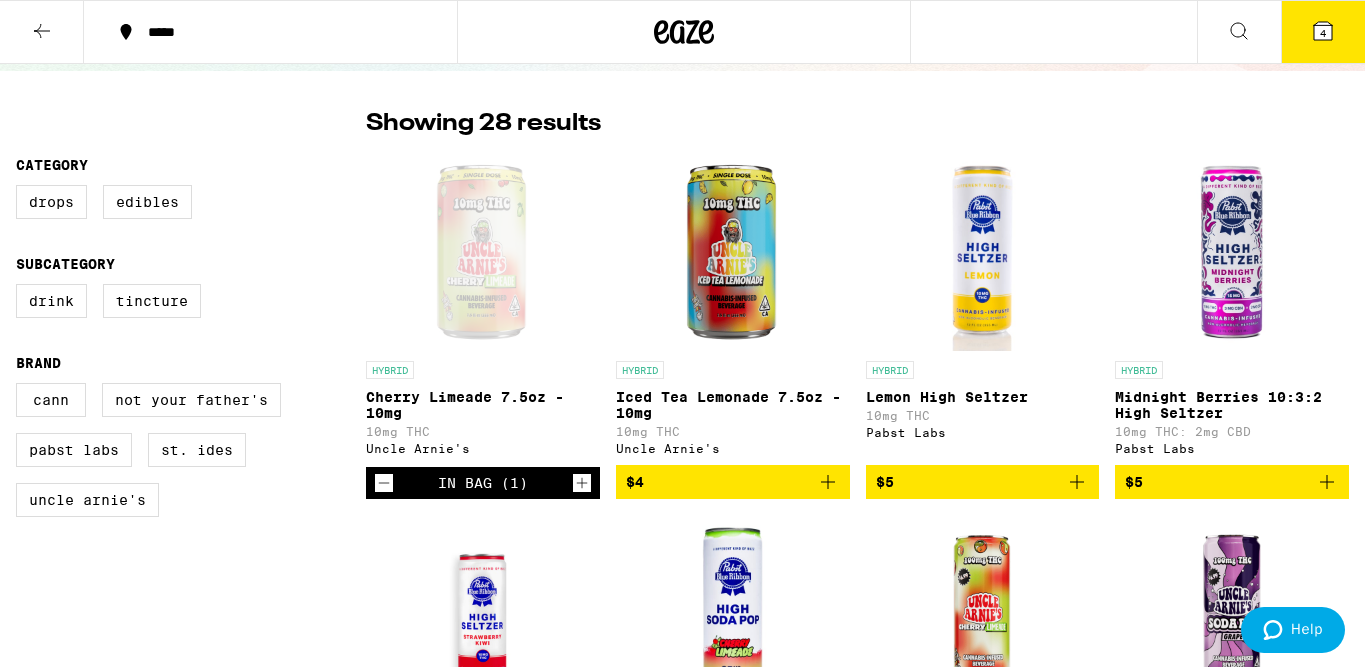 scroll, scrollTop: 0, scrollLeft: 0, axis: both 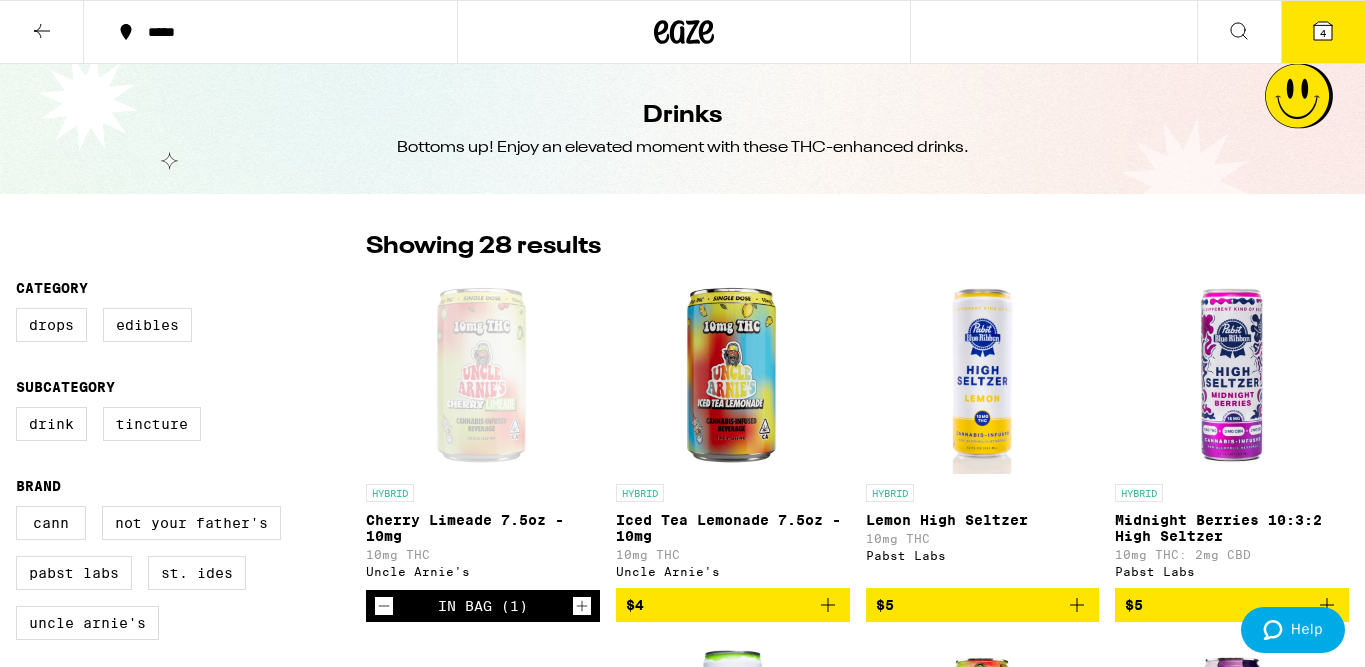click 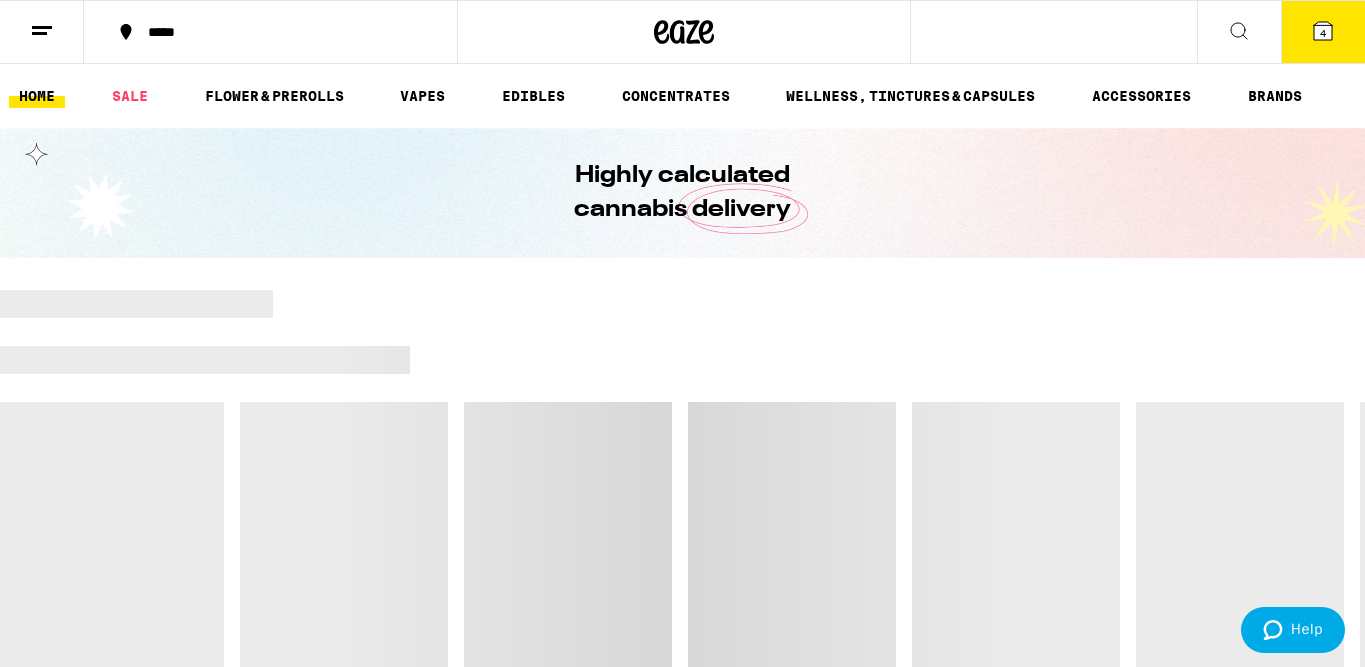 scroll, scrollTop: 0, scrollLeft: 0, axis: both 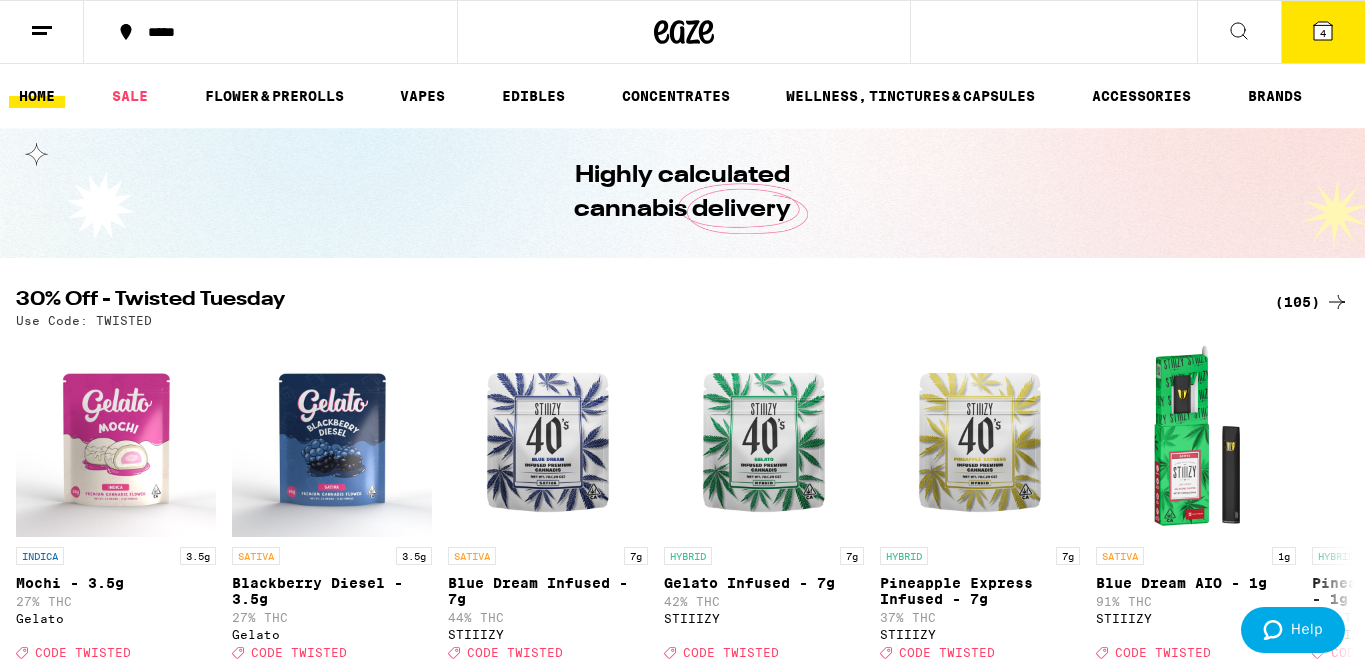 click on "(105)" at bounding box center (1312, 302) 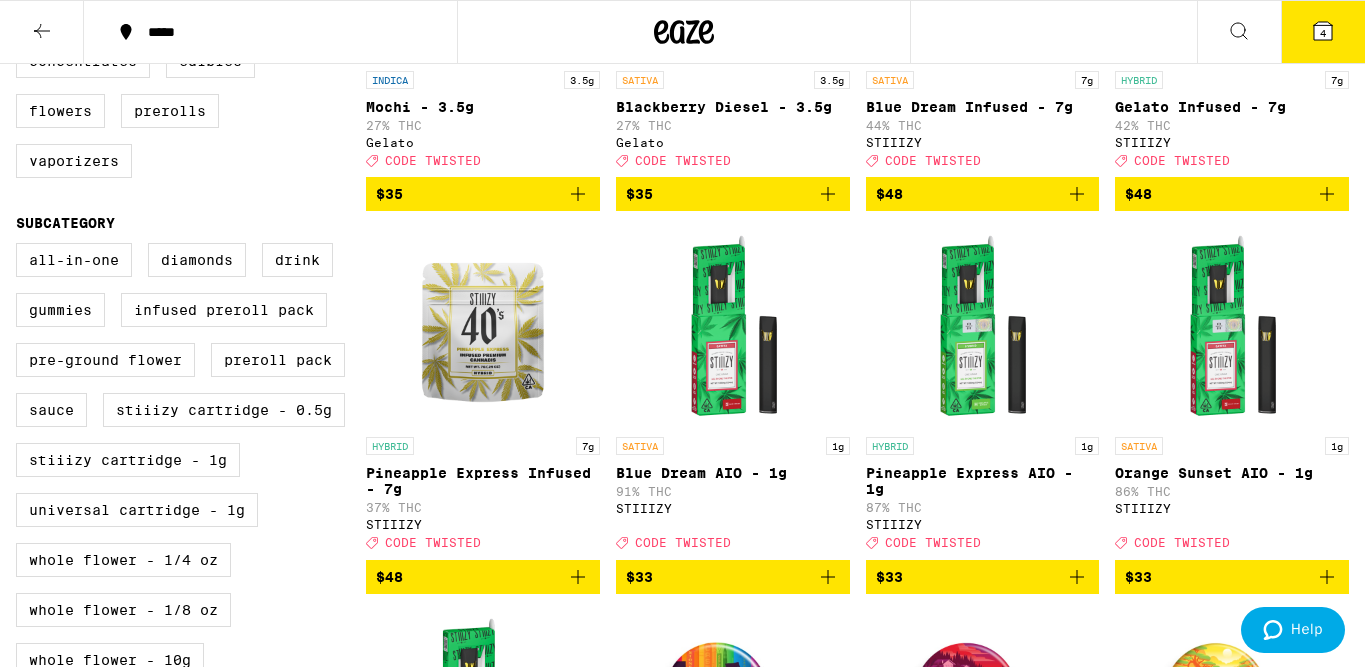 scroll, scrollTop: 0, scrollLeft: 0, axis: both 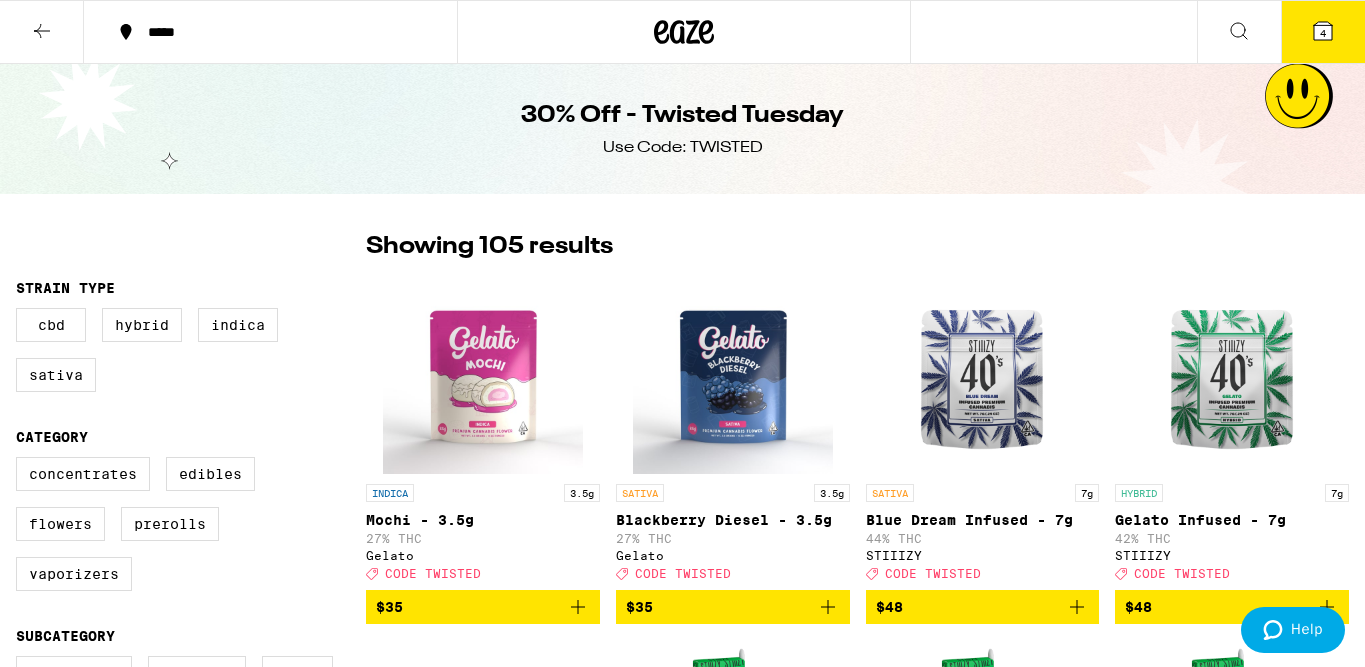 click 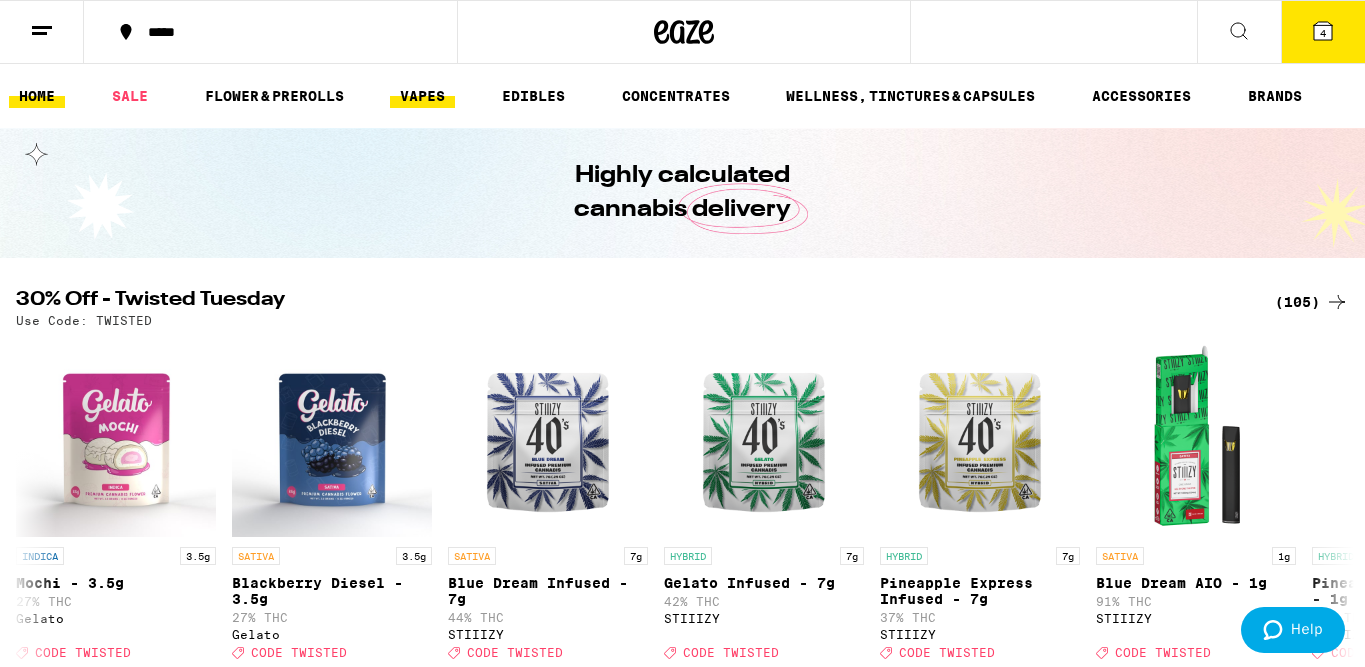 click on "VAPES" at bounding box center [422, 96] 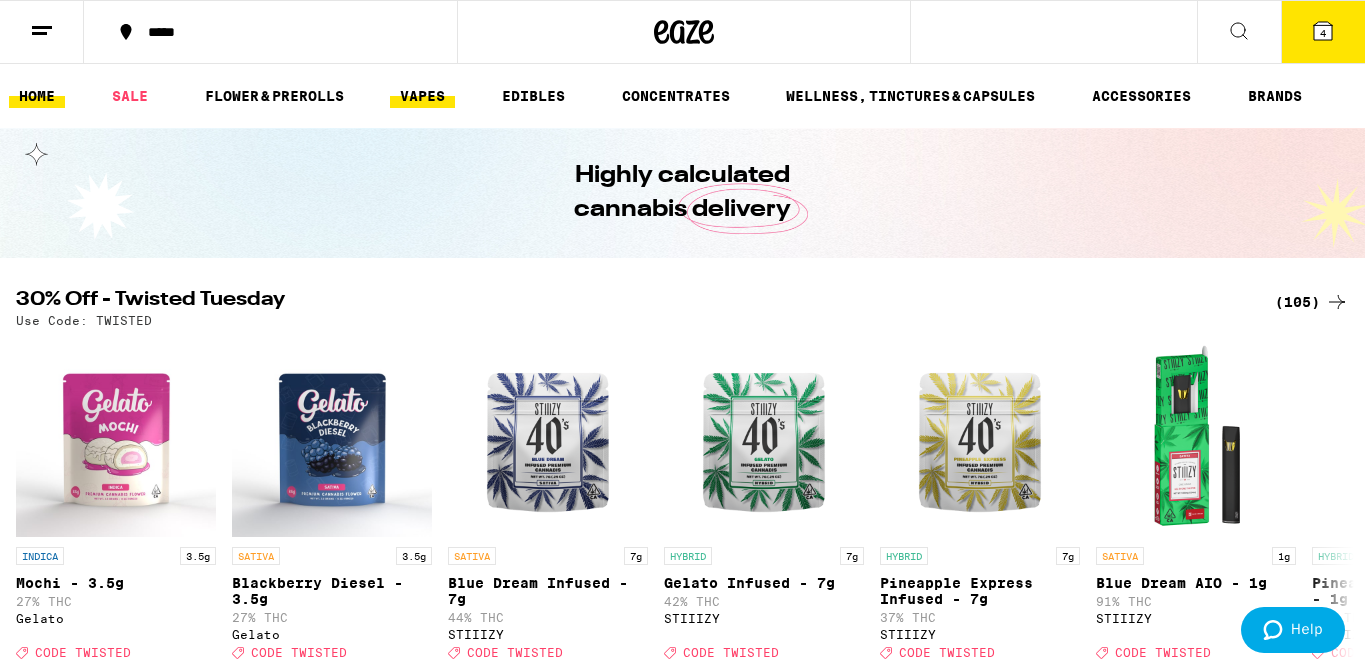scroll, scrollTop: 0, scrollLeft: 0, axis: both 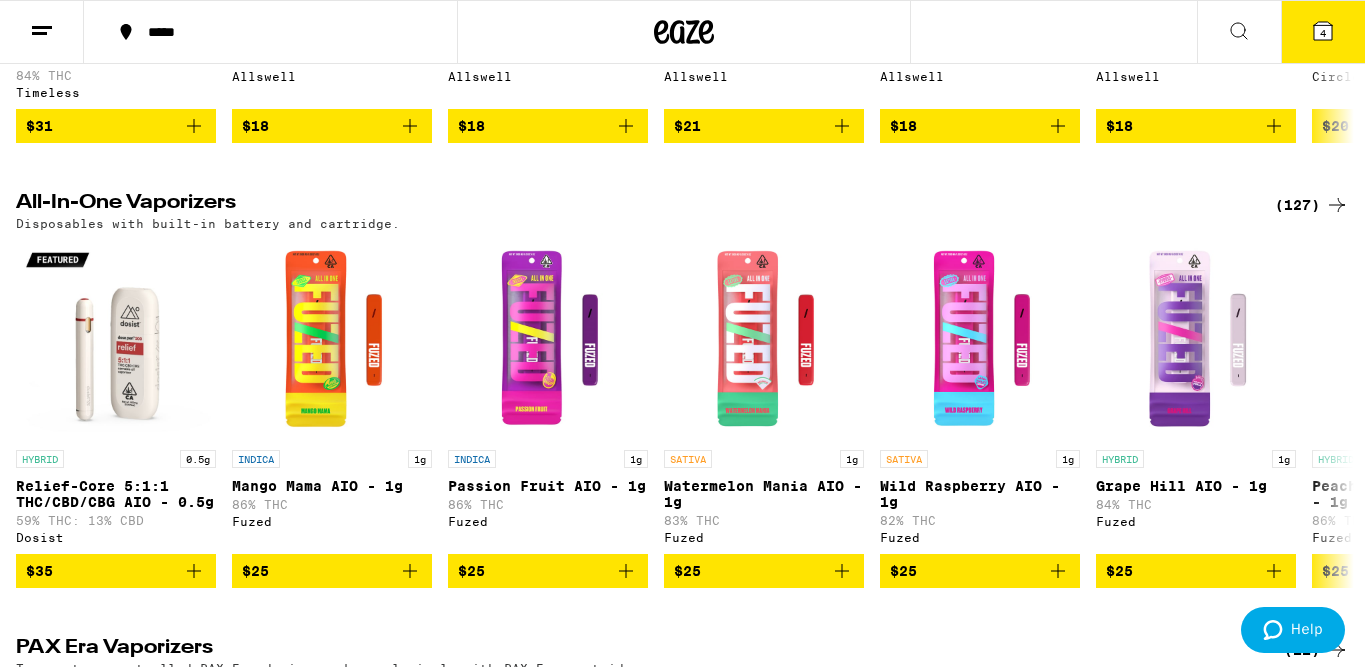 click on "(127)" at bounding box center (1312, 205) 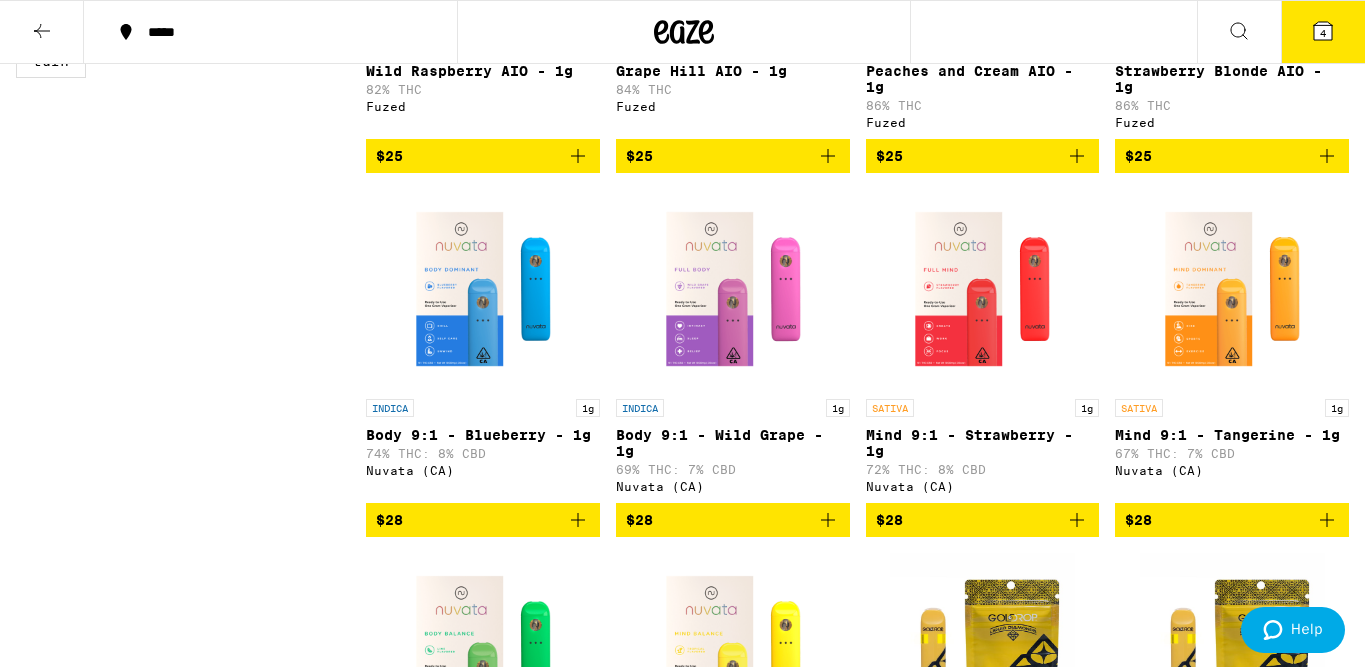 scroll, scrollTop: 821, scrollLeft: 0, axis: vertical 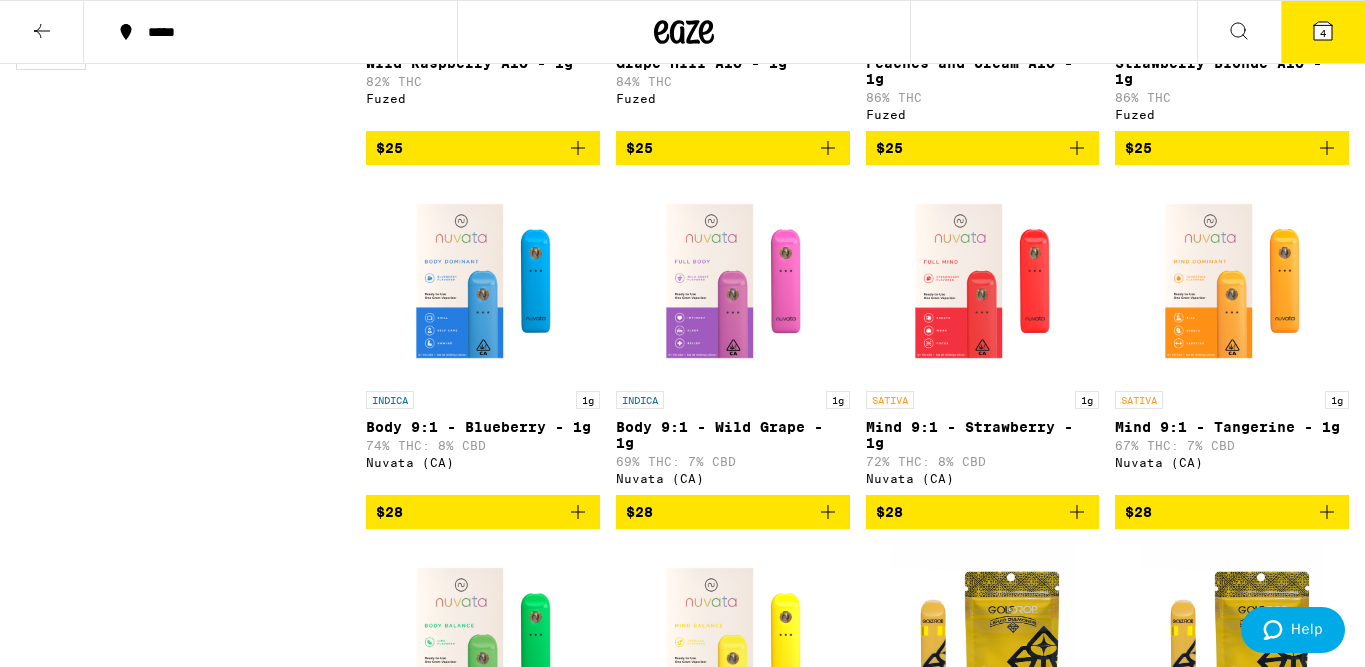 click at bounding box center [1232, 281] 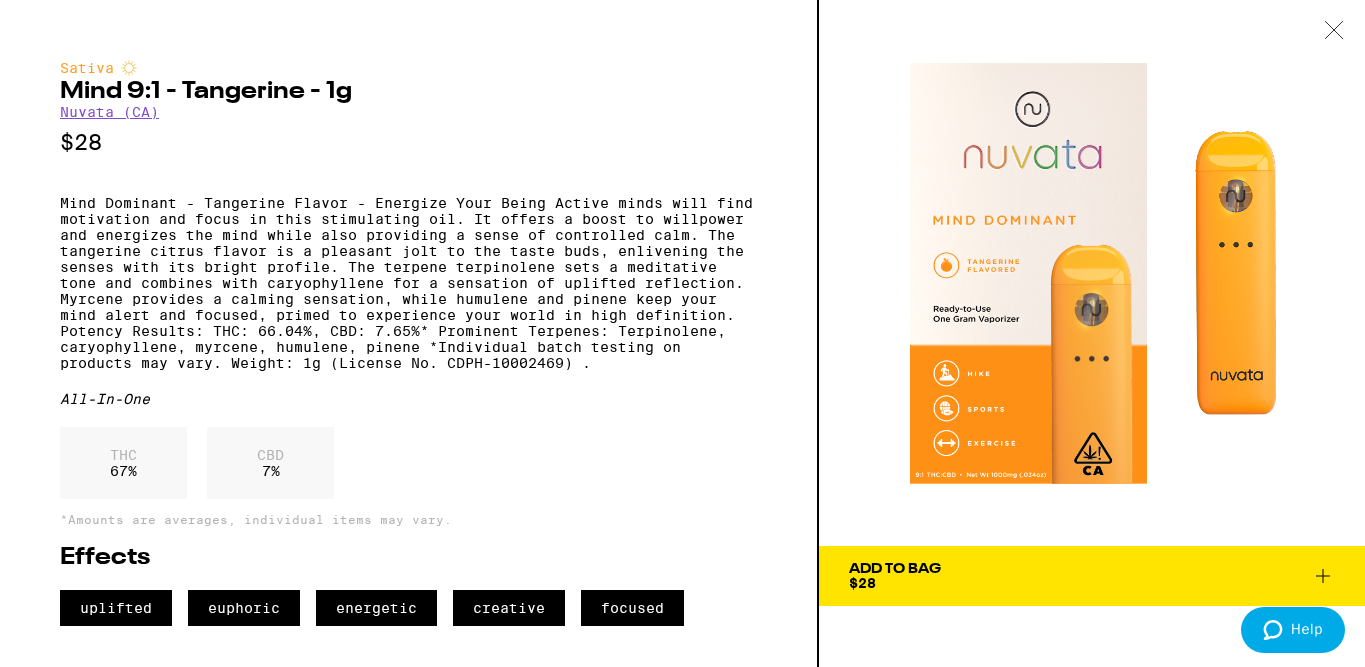 scroll, scrollTop: 7, scrollLeft: 0, axis: vertical 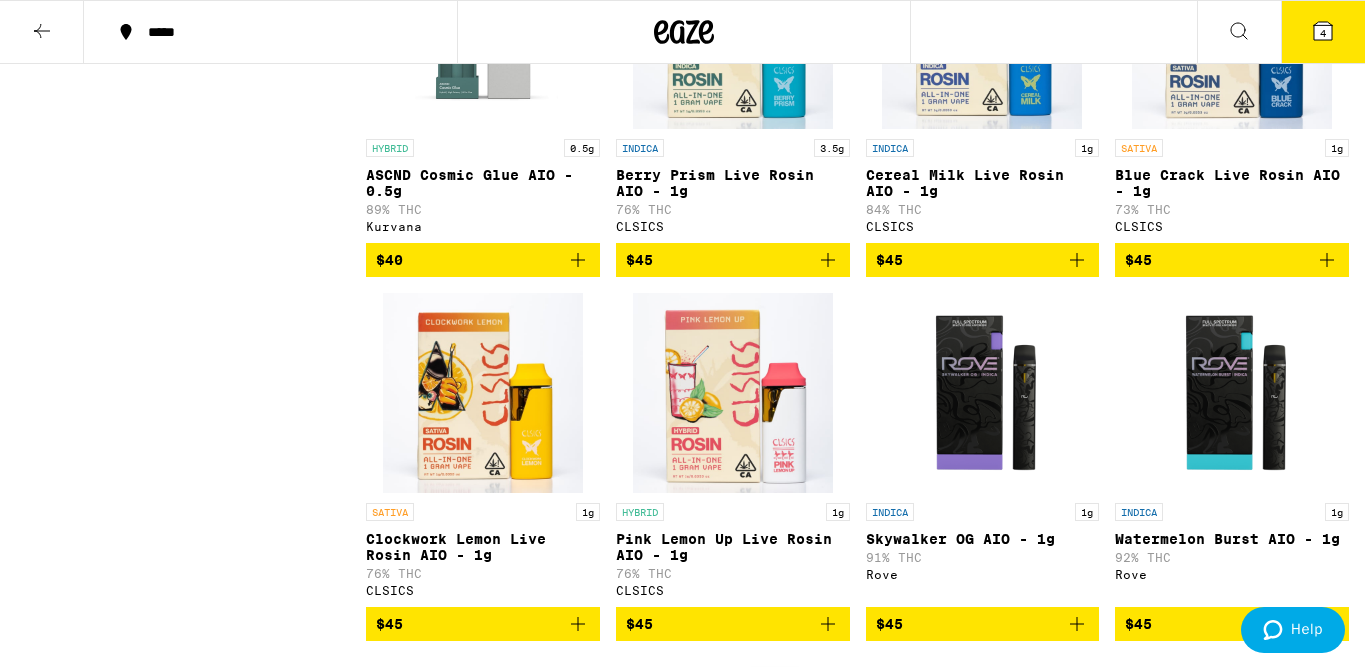click 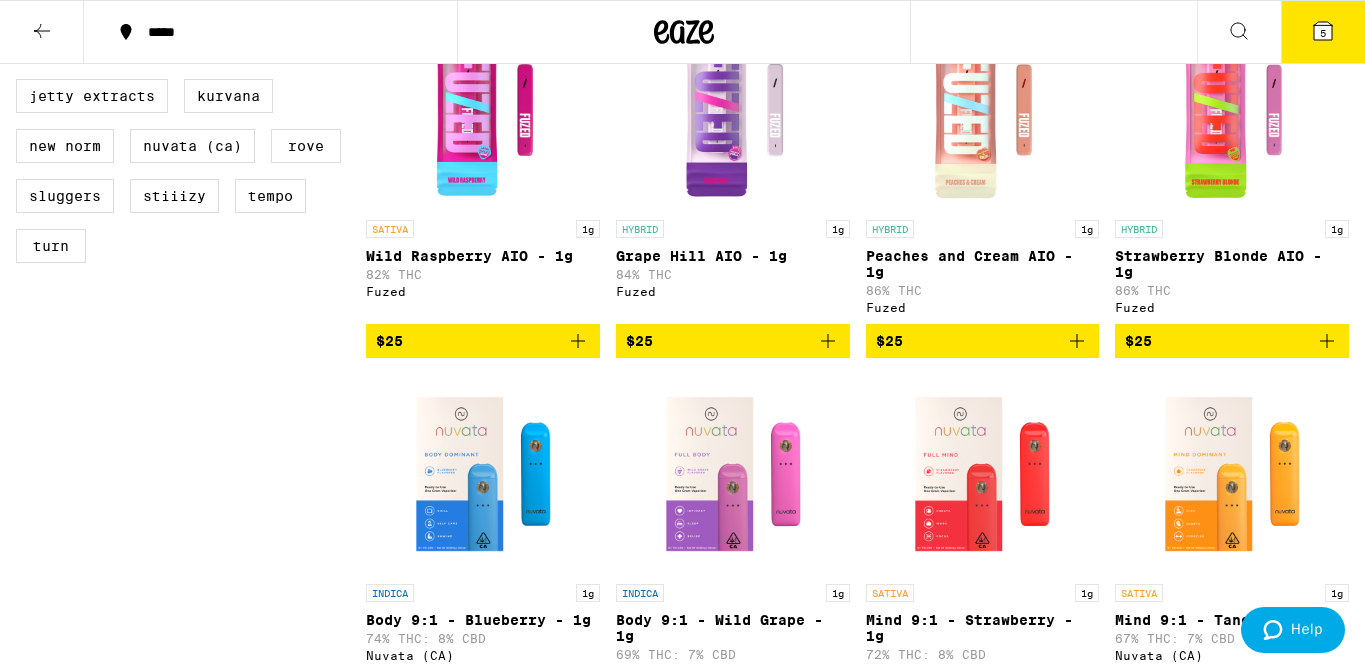 scroll, scrollTop: 0, scrollLeft: 0, axis: both 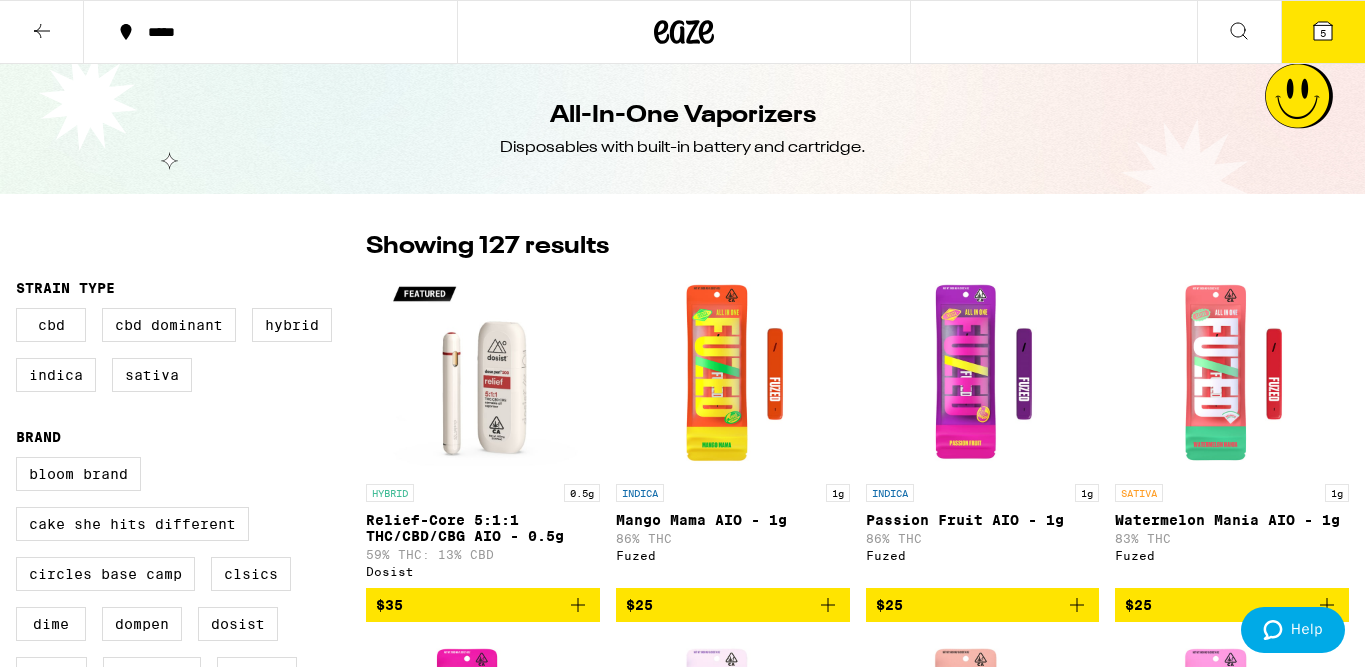 click 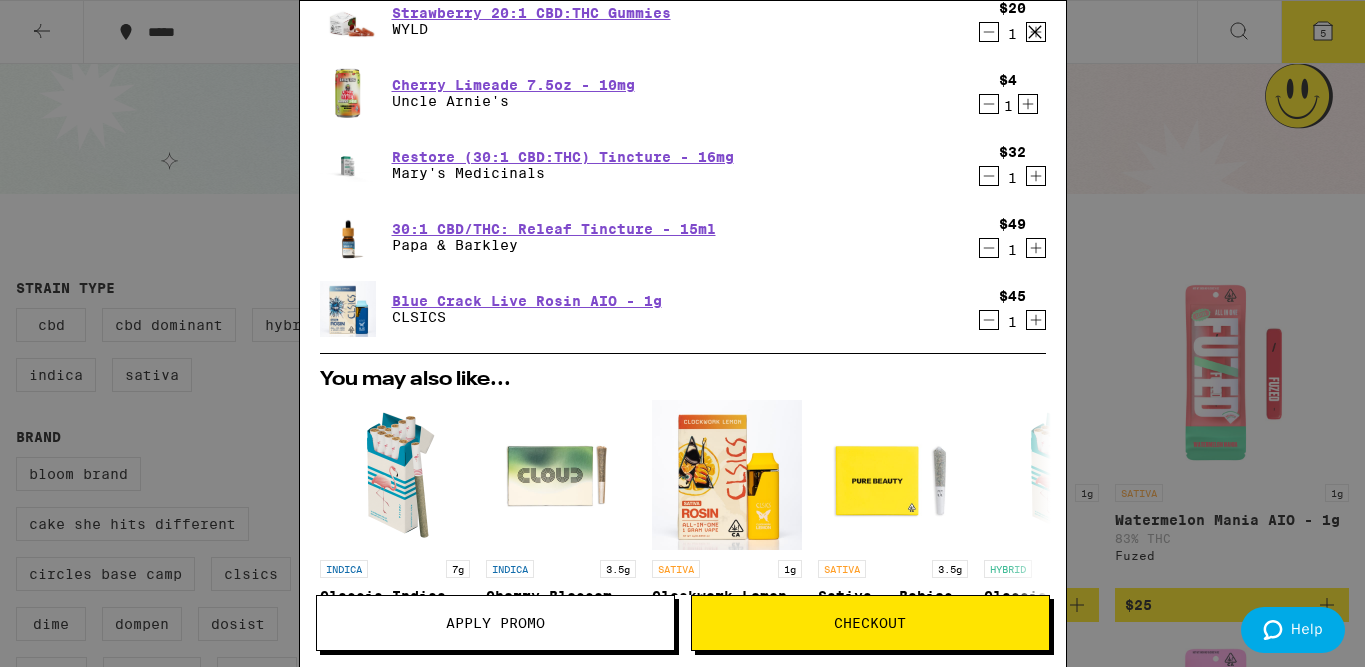 scroll, scrollTop: 0, scrollLeft: 0, axis: both 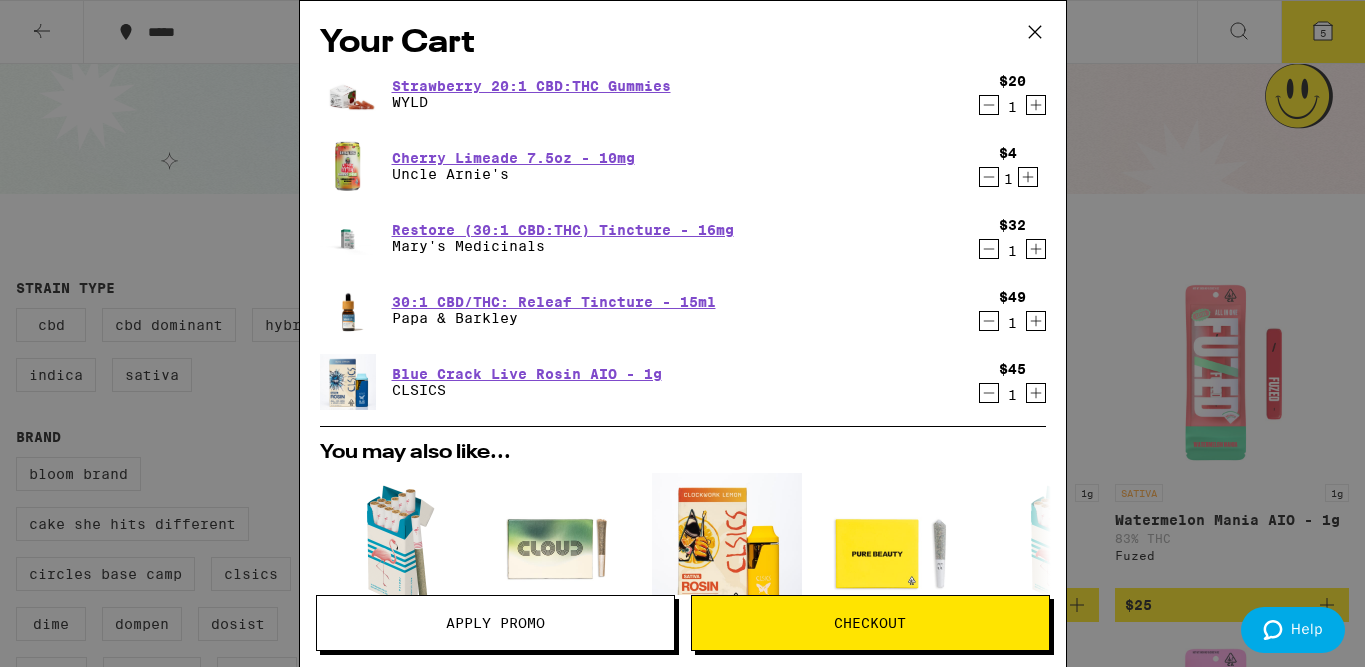 click 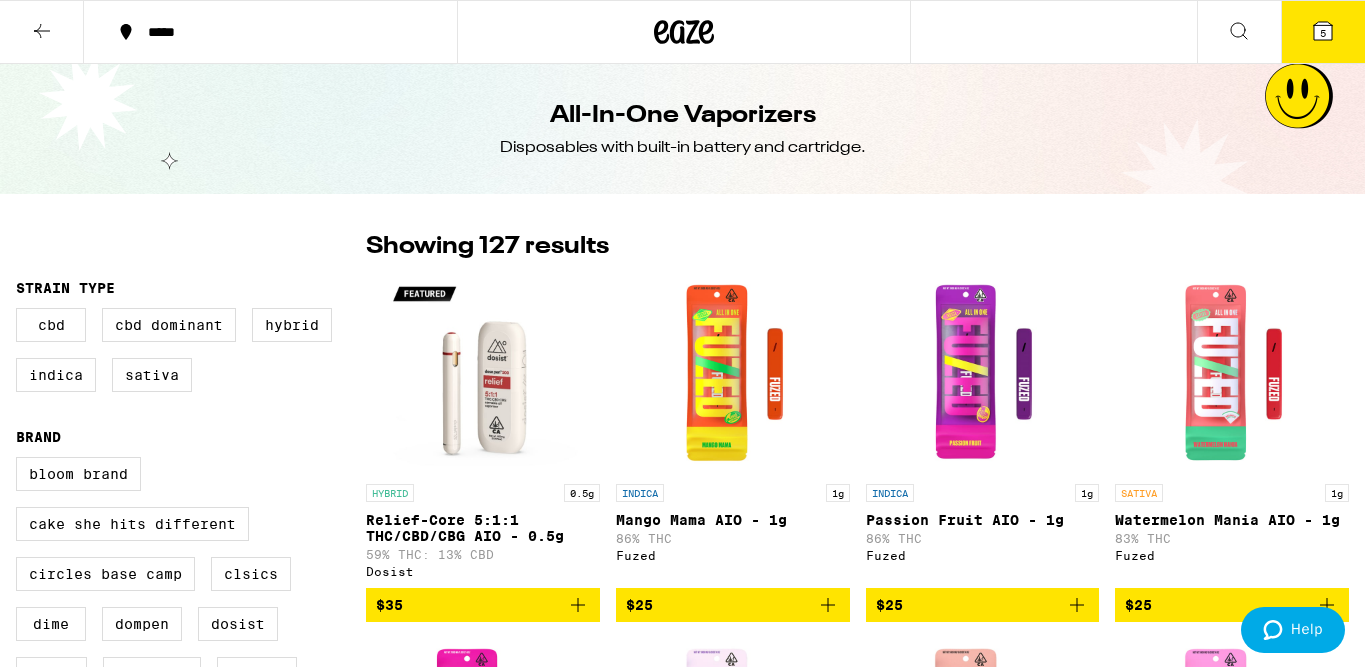 click 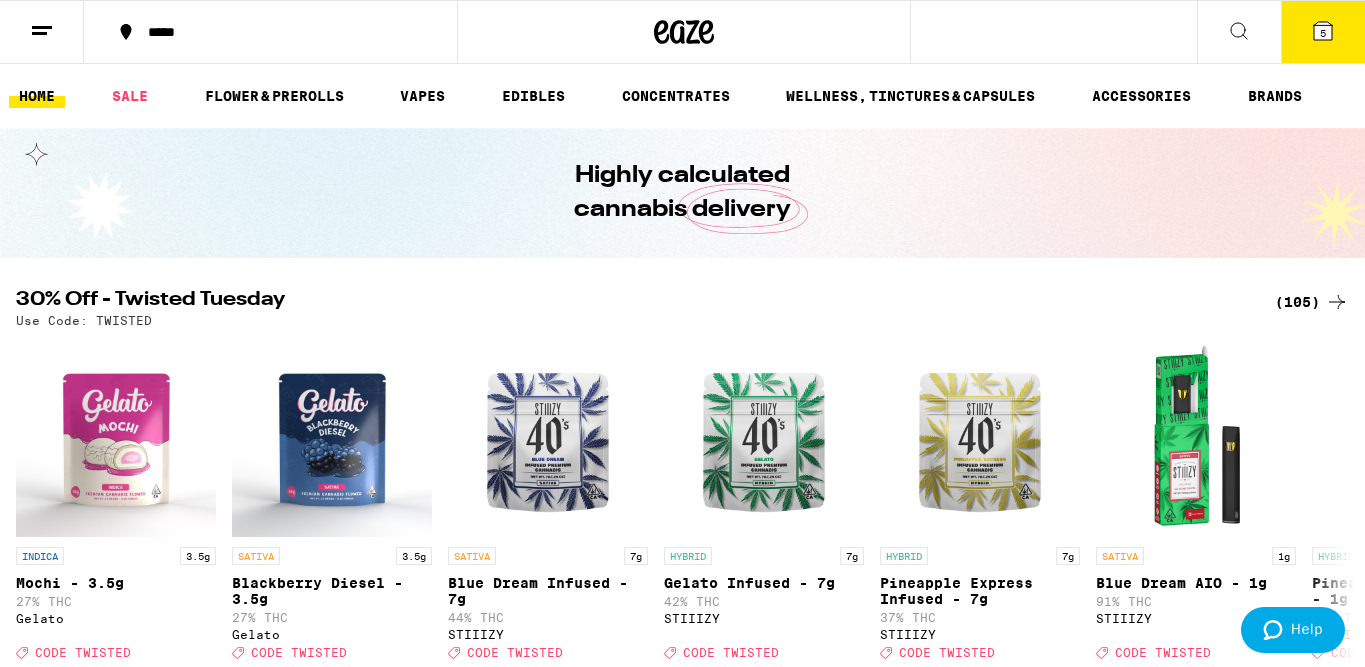 scroll, scrollTop: 162, scrollLeft: 0, axis: vertical 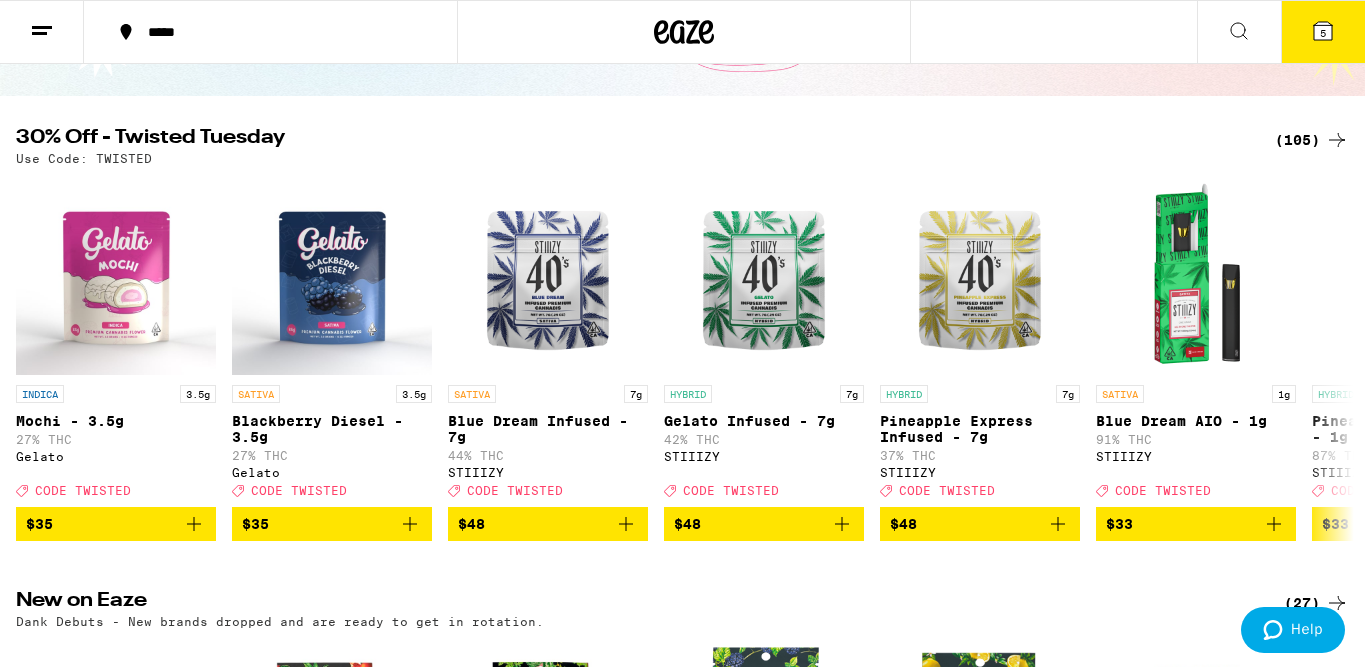 click on "5" at bounding box center [1323, 33] 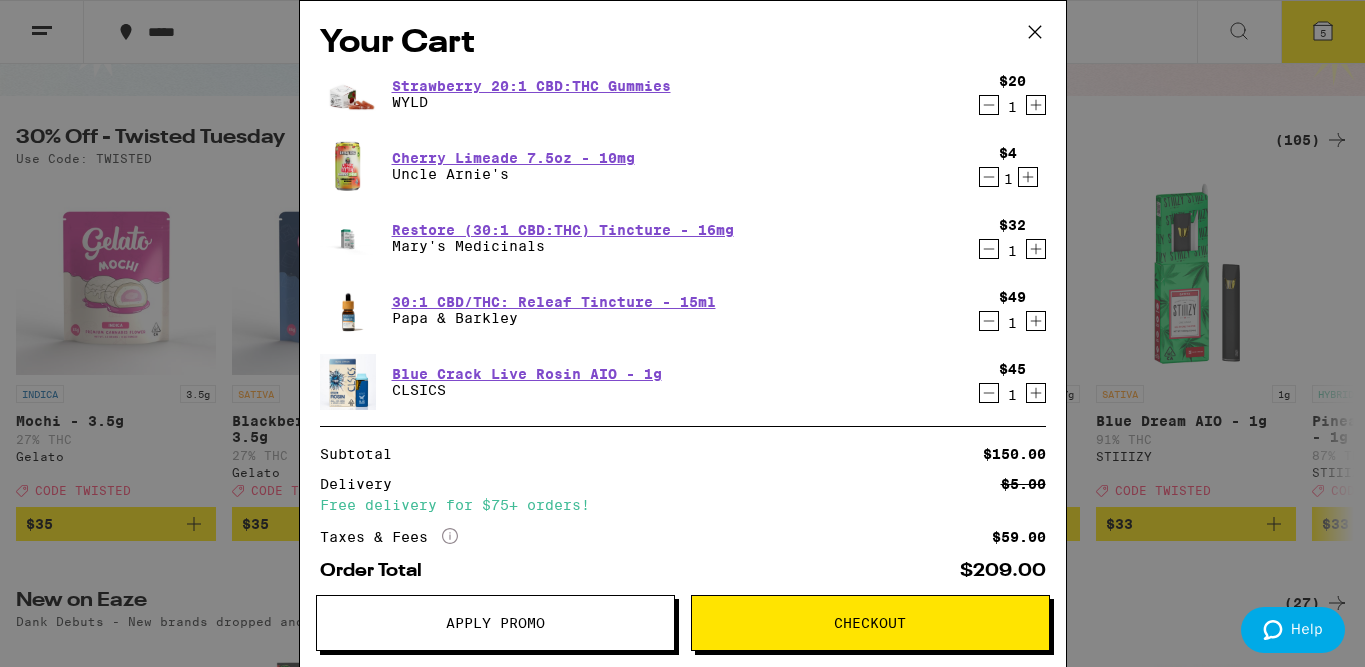 click on "Apply Promo" at bounding box center (495, 623) 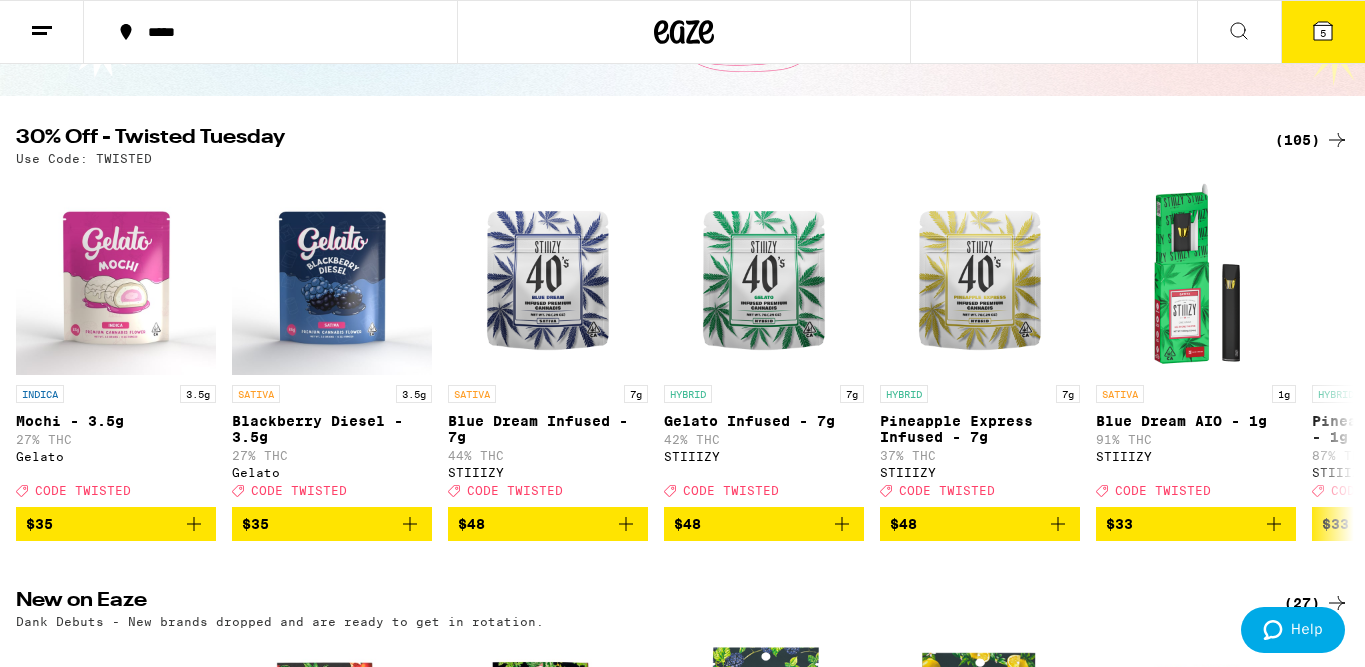 click on "Your Cart Strawberry 20:1 CBD:THC Gummies WYLD $20 1 Cherry Limeade 7.5oz - 10mg Uncle Arnie's $4 1 Restore (30:1 CBD:THC) Tincture - 16mg Mary's Medicinals $32 1 30:1 CBD/THC: Releaf Tincture - 15ml Papa & Barkley $49 1 Blue Crack Live Rosin AIO - 1g CLSICS $45 1 Loading ⚠️ The products in this order can expose you to chemicals including marijuana or cannabis smoke, which is known to the State of California to cause cancer and birth defects or other reproductive harm. For more information go to https:// www.P65Warnings.ca.gov Apply Promo Checkout" at bounding box center (682, 333) 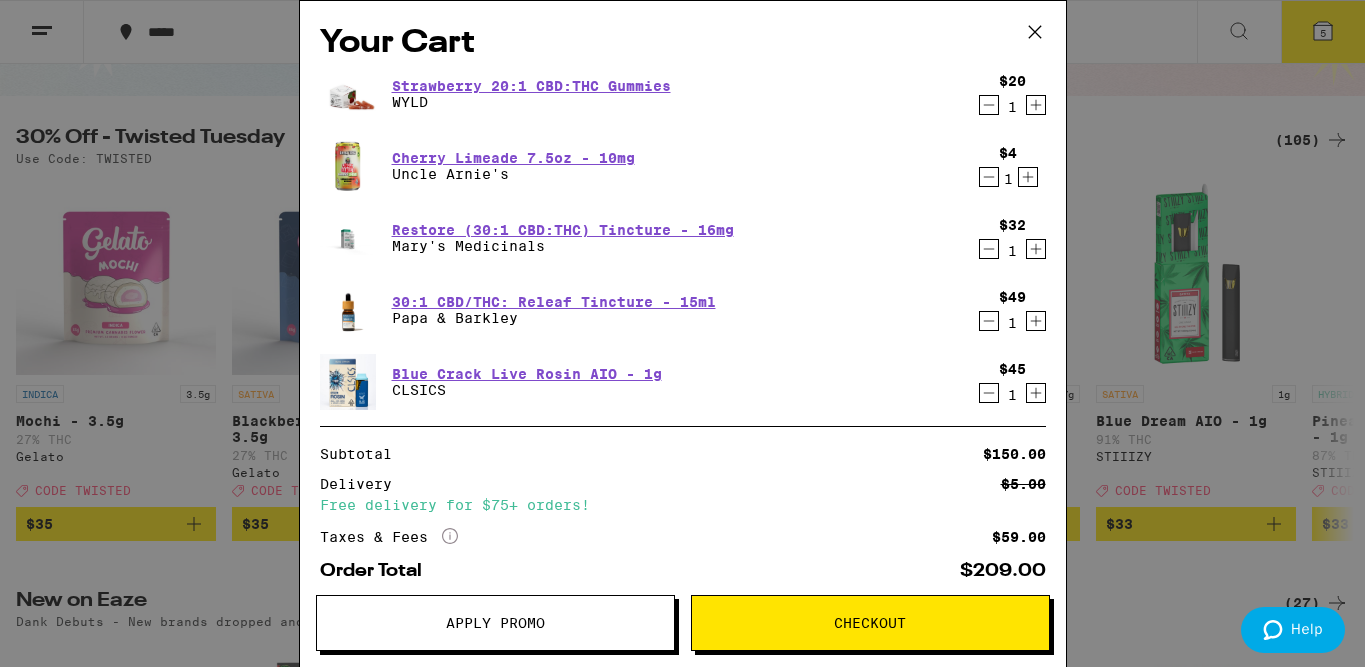click on "Apply Promo" at bounding box center [495, 623] 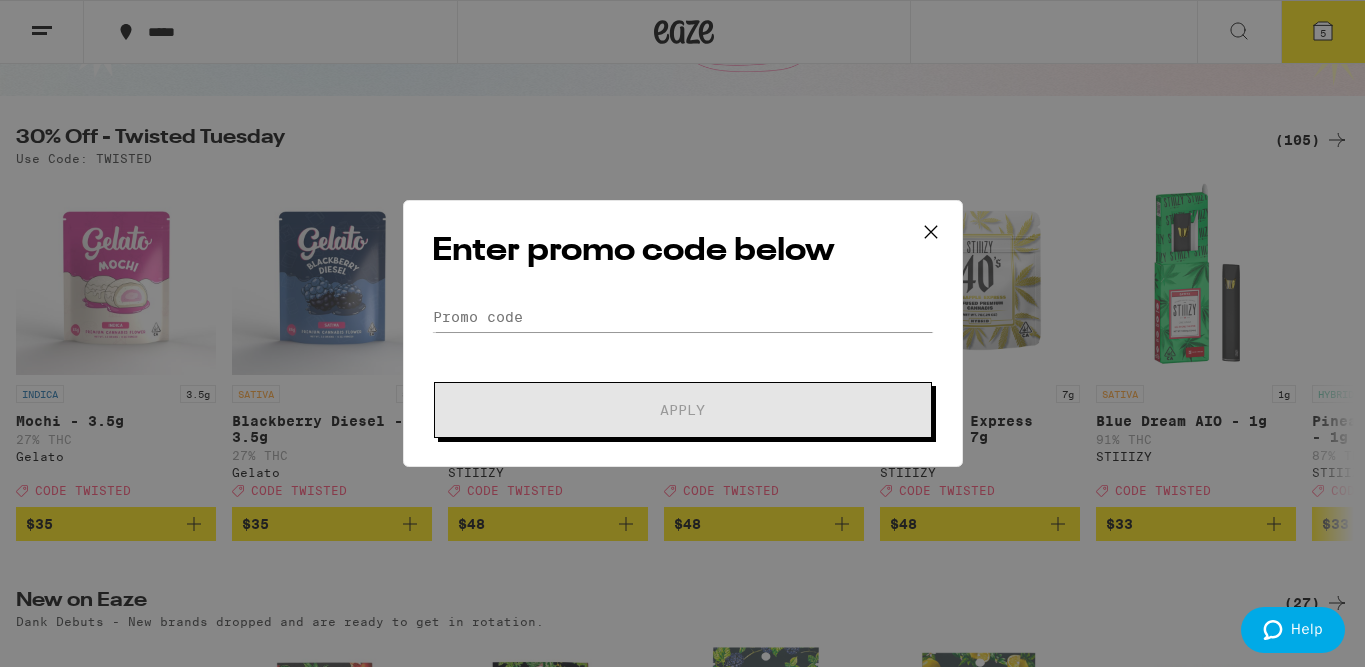 click on "Enter promo code below Promo Code Apply" at bounding box center [682, 333] 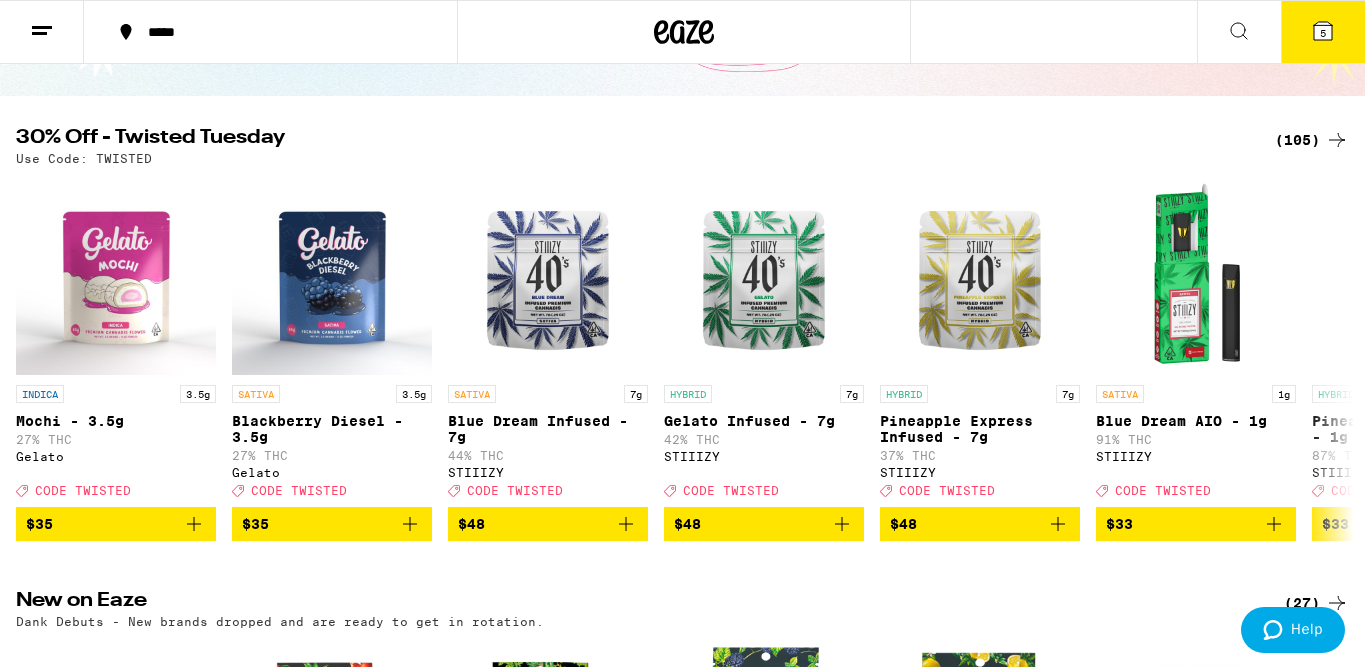 click on "Your Cart Strawberry 20:1 CBD:THC Gummies WYLD $20 1 Cherry Limeade 7.5oz - 10mg Uncle Arnie's $4 1 Restore (30:1 CBD:THC) Tincture - 16mg Mary's Medicinals $32 1 30:1 CBD/THC: Releaf Tincture - 15ml Papa & Barkley $49 1 Blue Crack Live Rosin AIO - 1g CLSICS $45 1 You may also like... INDICA 7g Classic Indica 10-Pack - 7g Birdies $30 INDICA 3.5g Cherry Blossom 10-Pack - 3.5g Cloud $30 SATIVA 1g Clockwork Lemon Live Rosin AIO - 1g CLSICS $45 SATIVA 3.5g Sativa - Babies 10 Pack - 3.5g Pure Beauty $50 HYBRID 7g Classic Hybrid 10-Pack - 7g Birdies $30 SATIVA 7g Classic Sativa 10-Pack - 7g Birdies $30 INDICA 3.5g Northern Lights 10-Pack - 3.5g Cloud $30 INDICA 4.2g Ultra Indica 5-Pack - 4.20g Birdies $28 INDICA 3.5g GMO 7-Pack - 3.5g Time Machine $22 HYBRID 1g OG - Pink Acai - 1g STIIIZY $28 Subtotal $150.00 Delivery $5.00 Free delivery for $75+ orders! Taxes & Fees More Info $59.00 Order Total $209.00 ⚠️ www.P65Warnings.ca.gov Apply Promo Checkout" at bounding box center (682, 333) 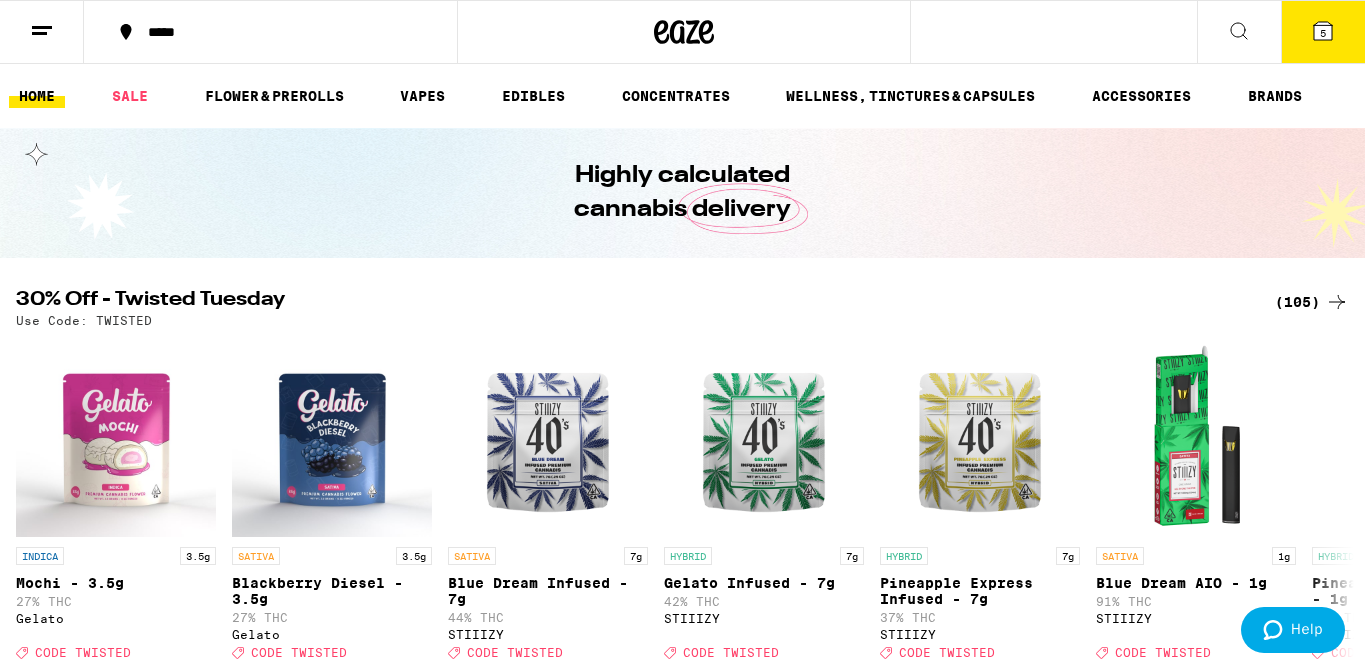 scroll, scrollTop: 157, scrollLeft: 0, axis: vertical 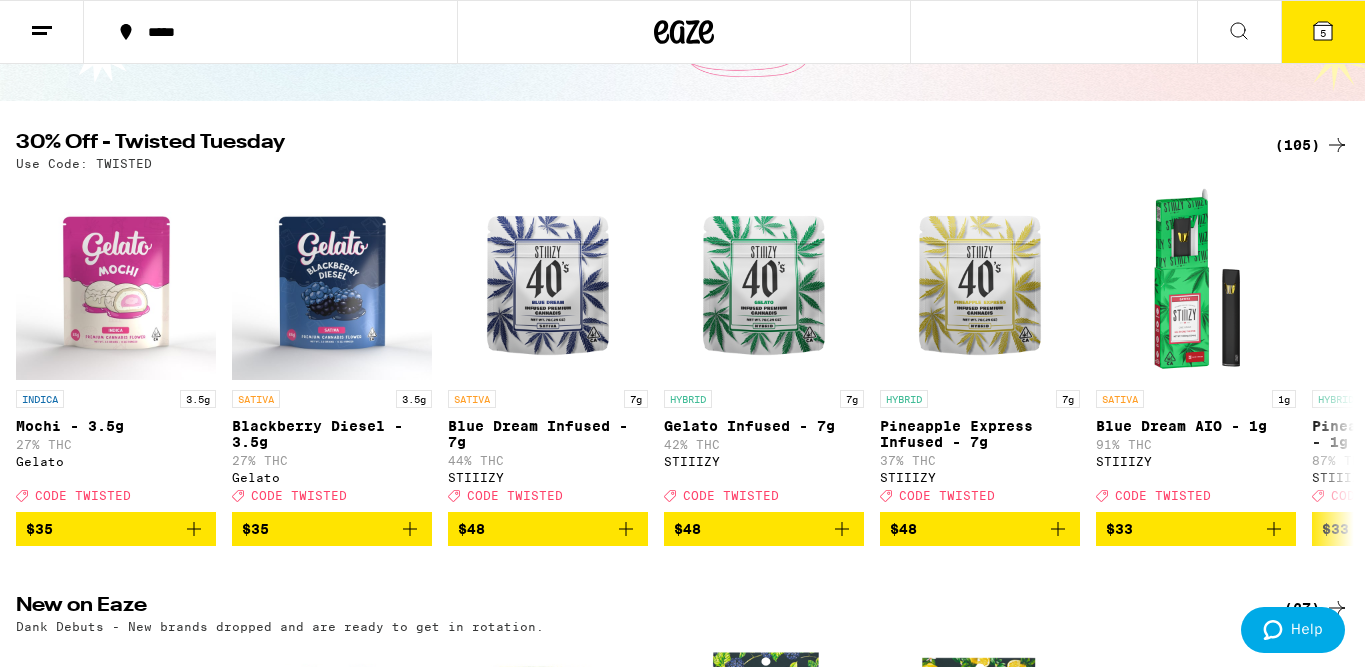 click on "5" at bounding box center [1323, 33] 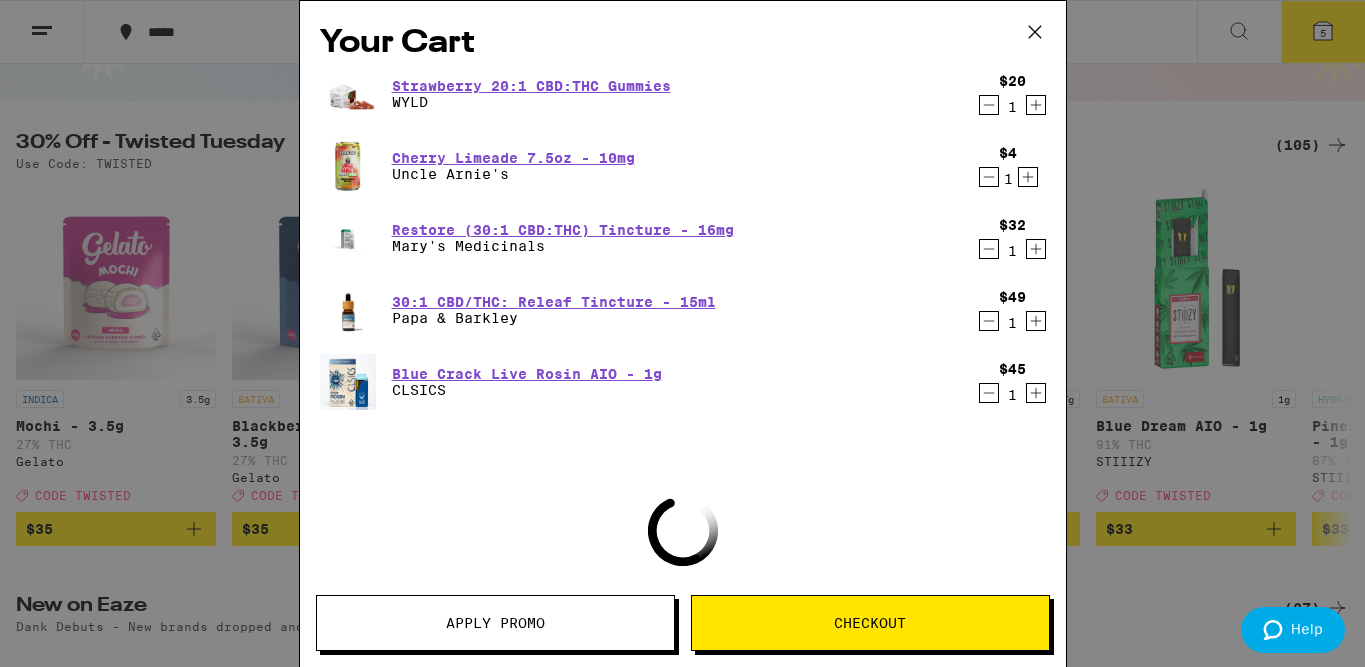 scroll, scrollTop: 0, scrollLeft: 0, axis: both 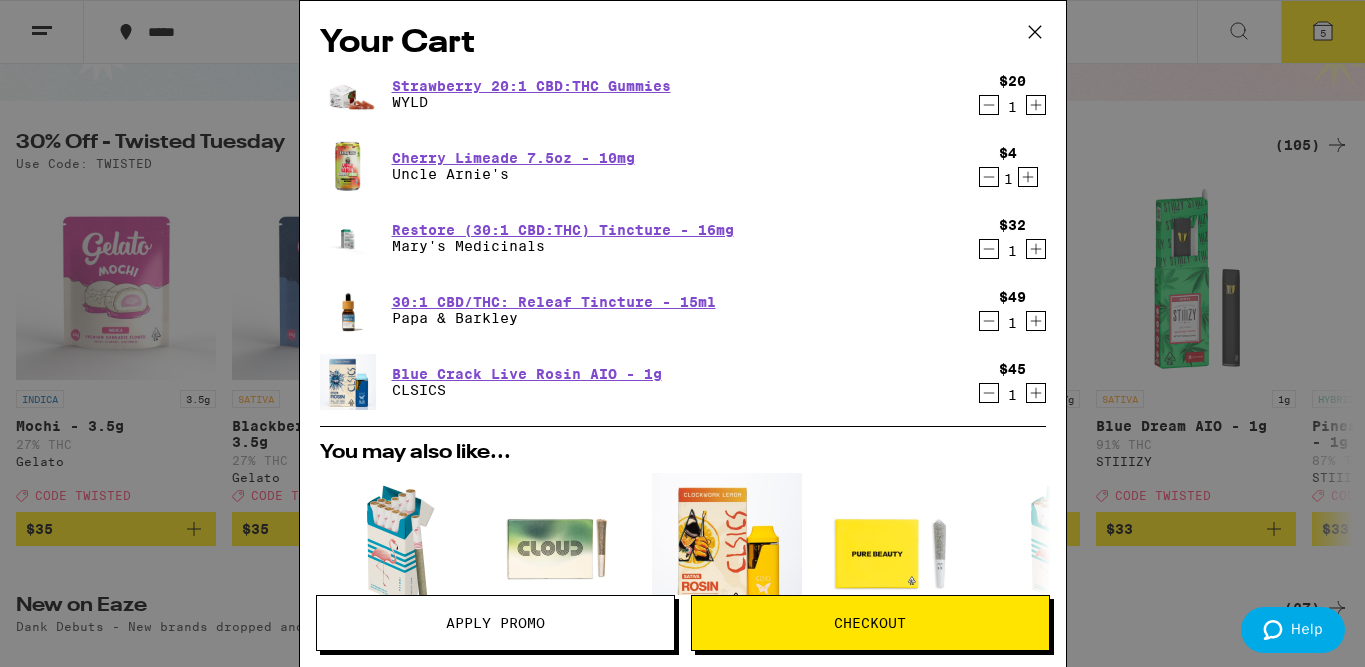 click on "Apply Promo" at bounding box center (495, 623) 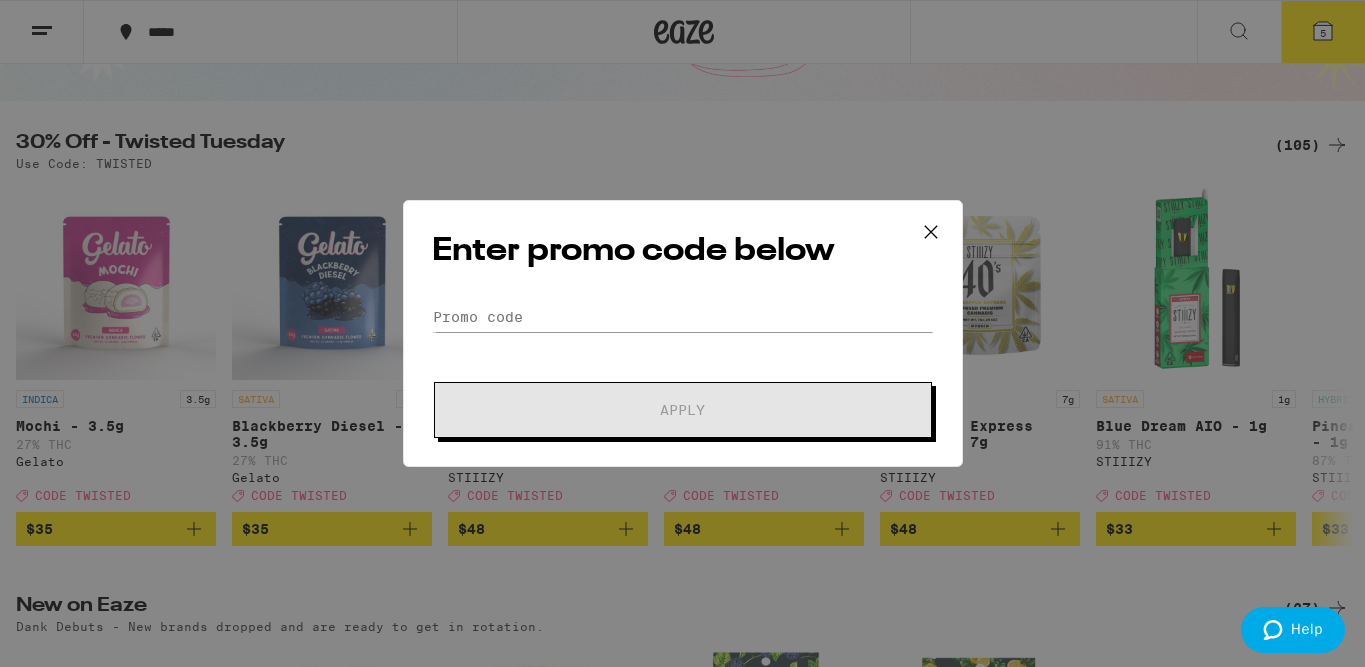 scroll, scrollTop: 0, scrollLeft: 0, axis: both 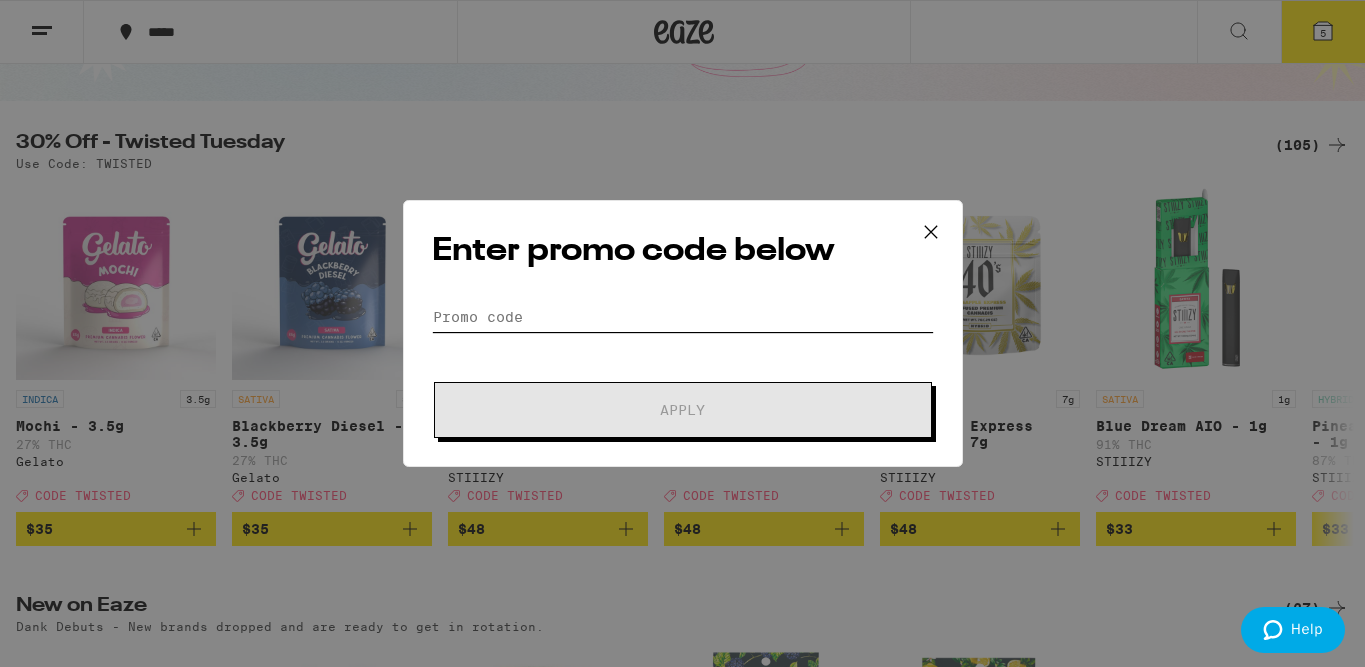 click on "Promo Code" at bounding box center (683, 317) 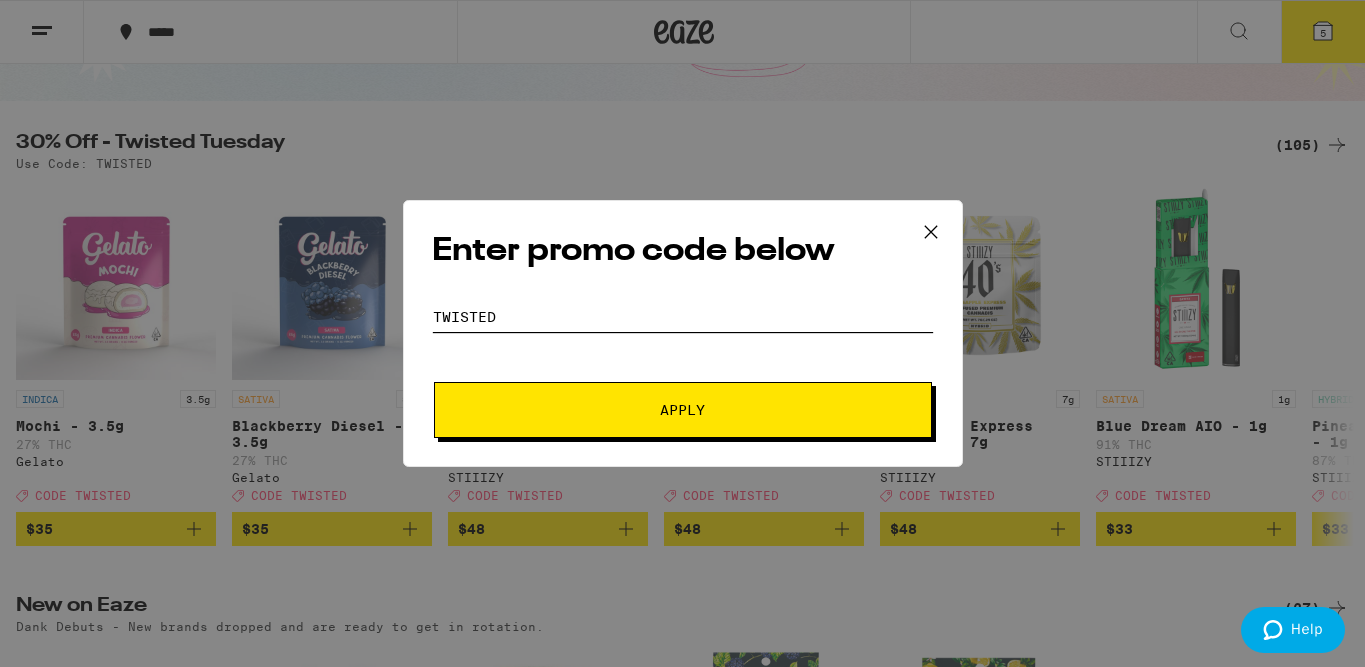 type on "twisted" 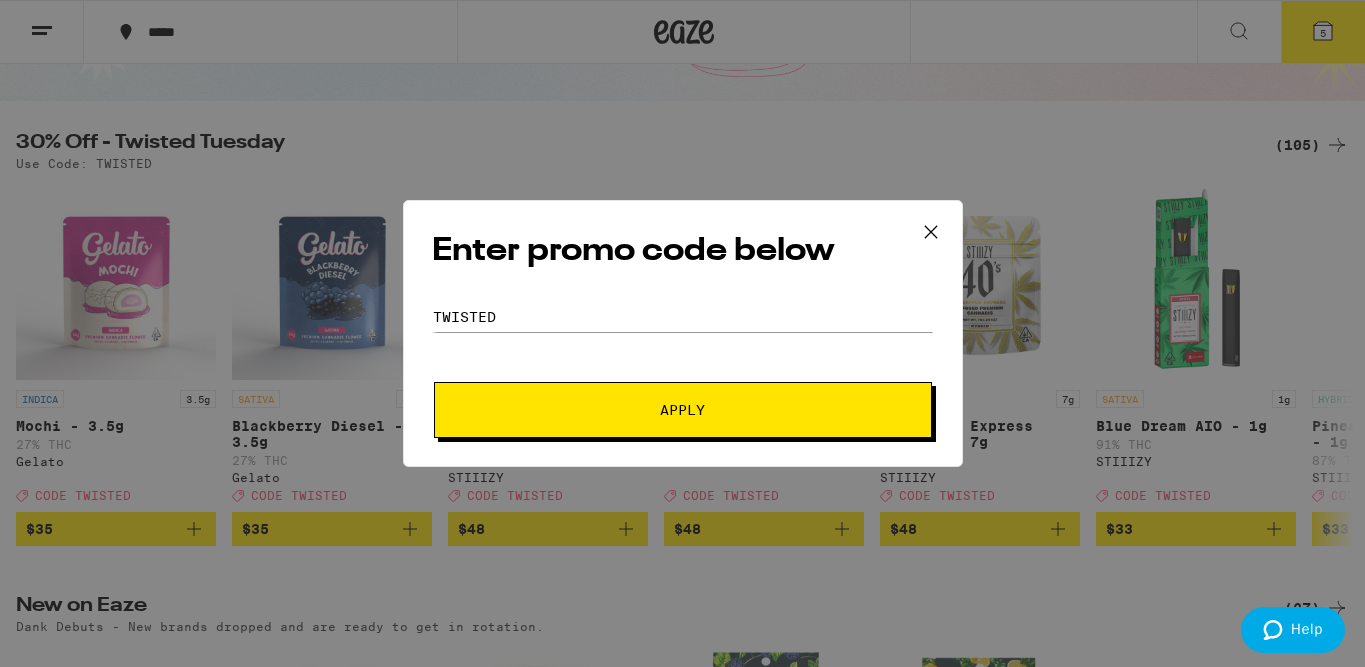 click on "Apply" at bounding box center (683, 410) 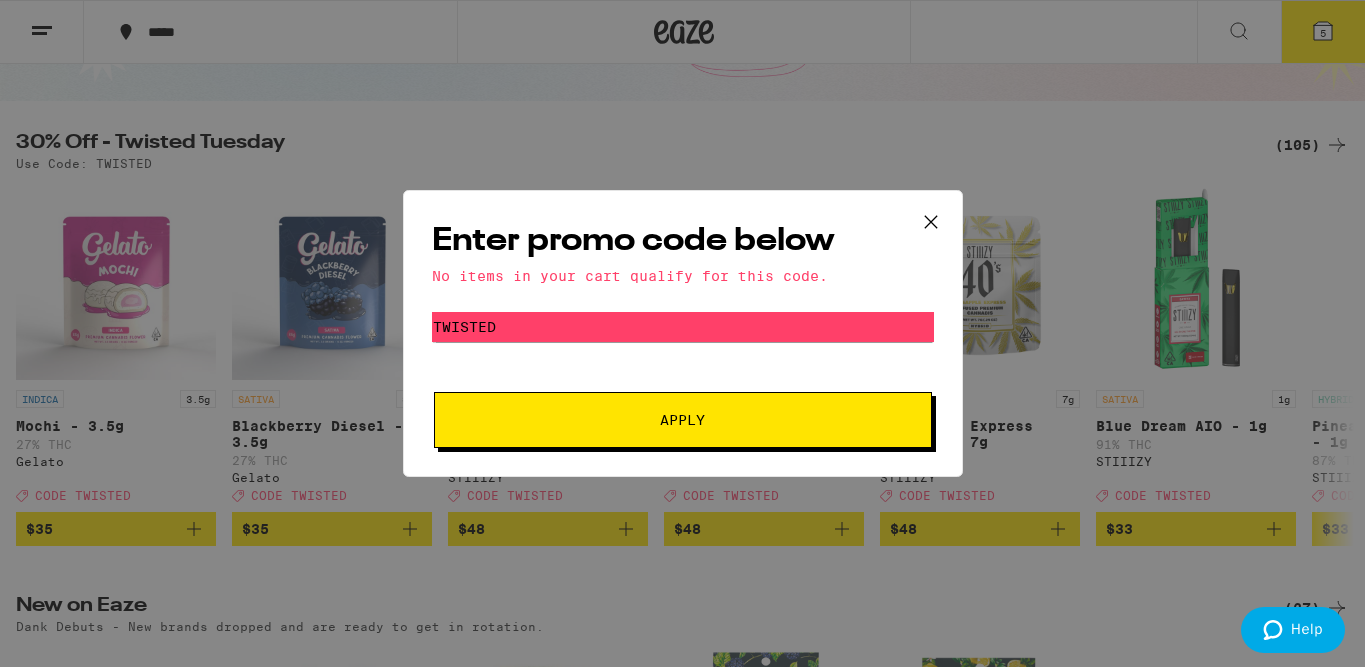 click 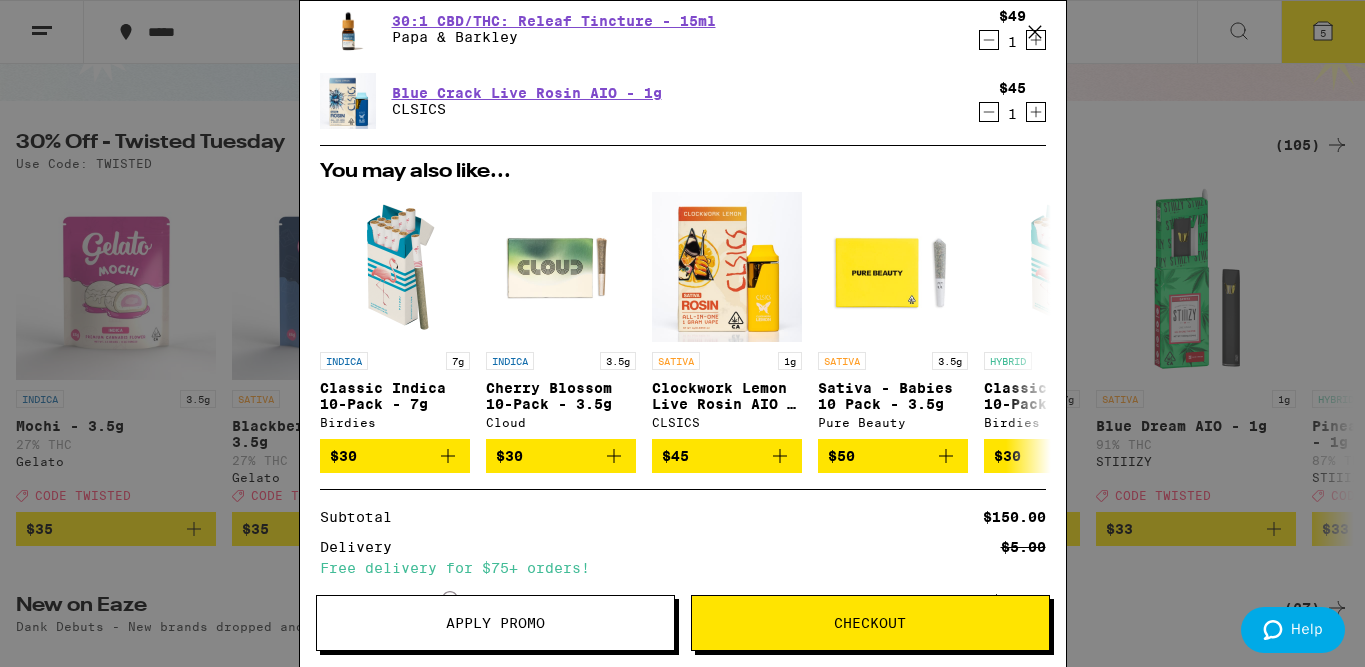 scroll, scrollTop: 239, scrollLeft: 0, axis: vertical 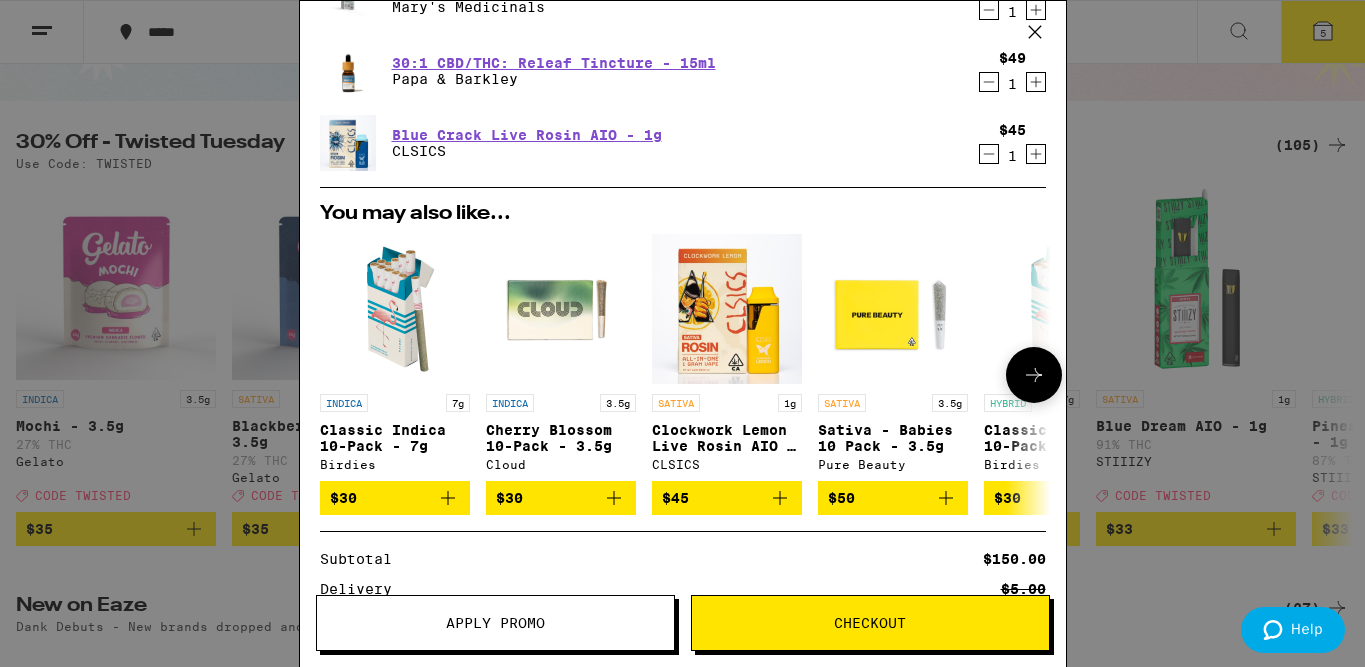 click 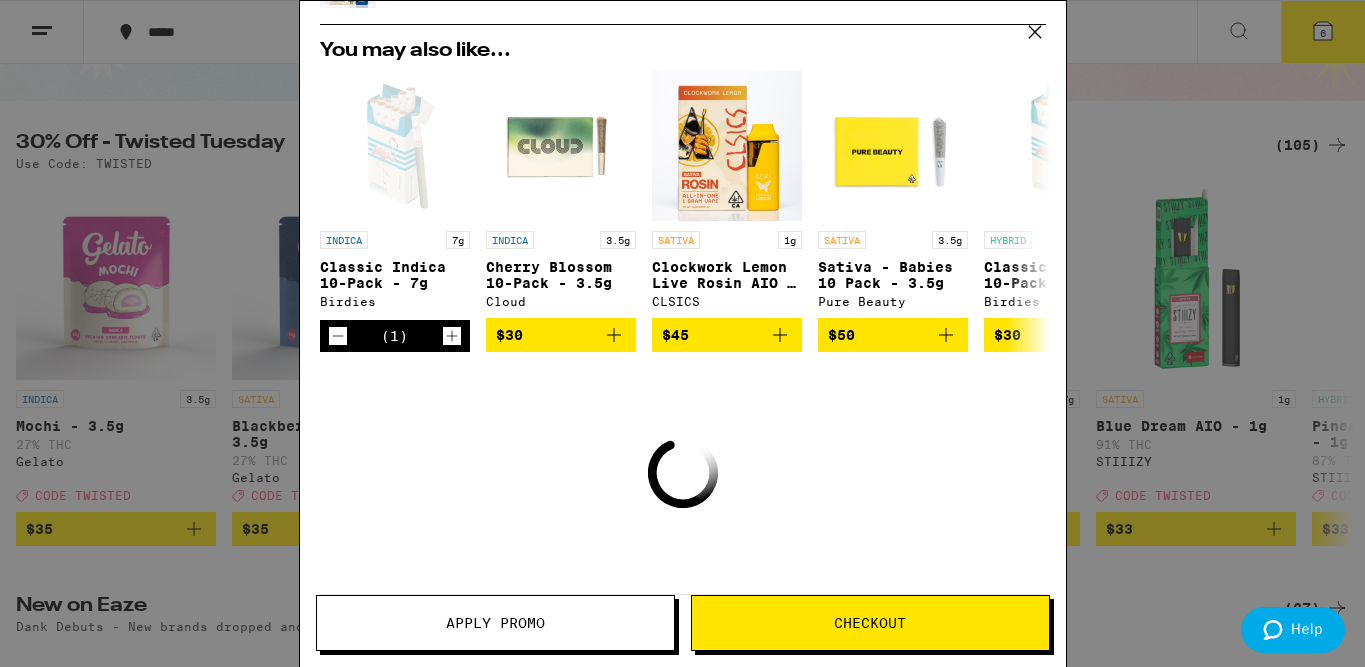 scroll, scrollTop: 483, scrollLeft: 0, axis: vertical 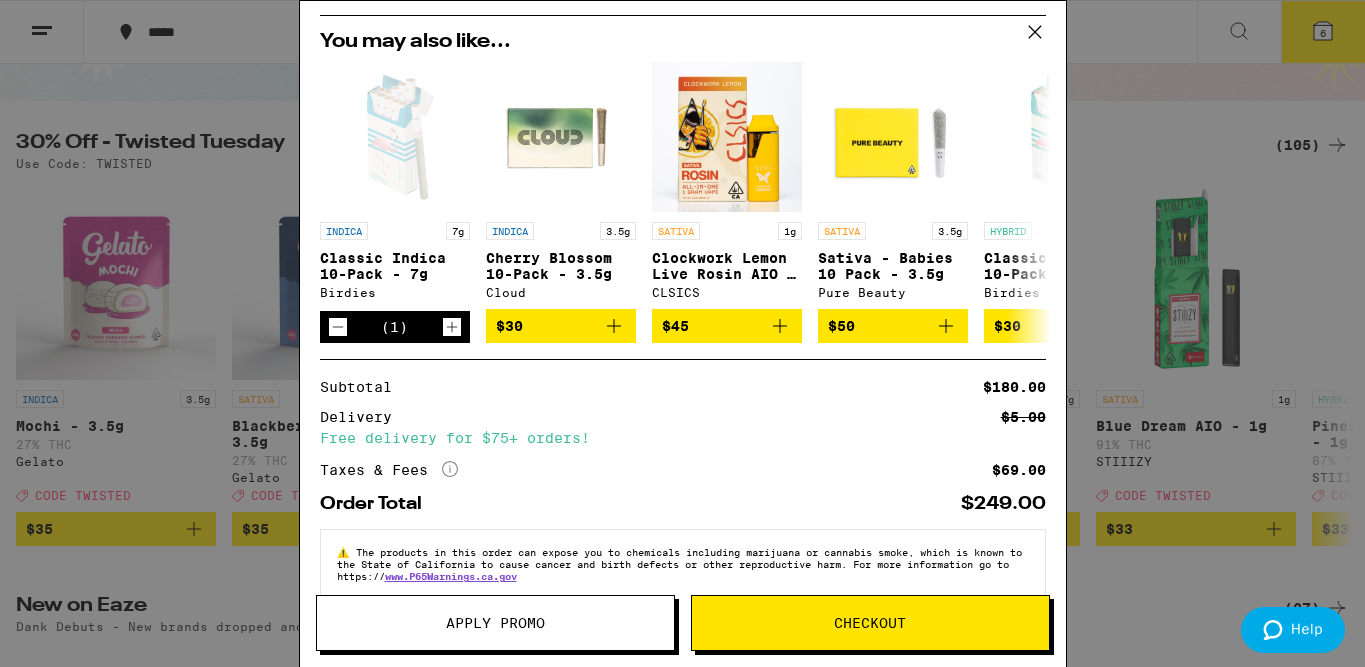 click on "Apply Promo" at bounding box center (495, 623) 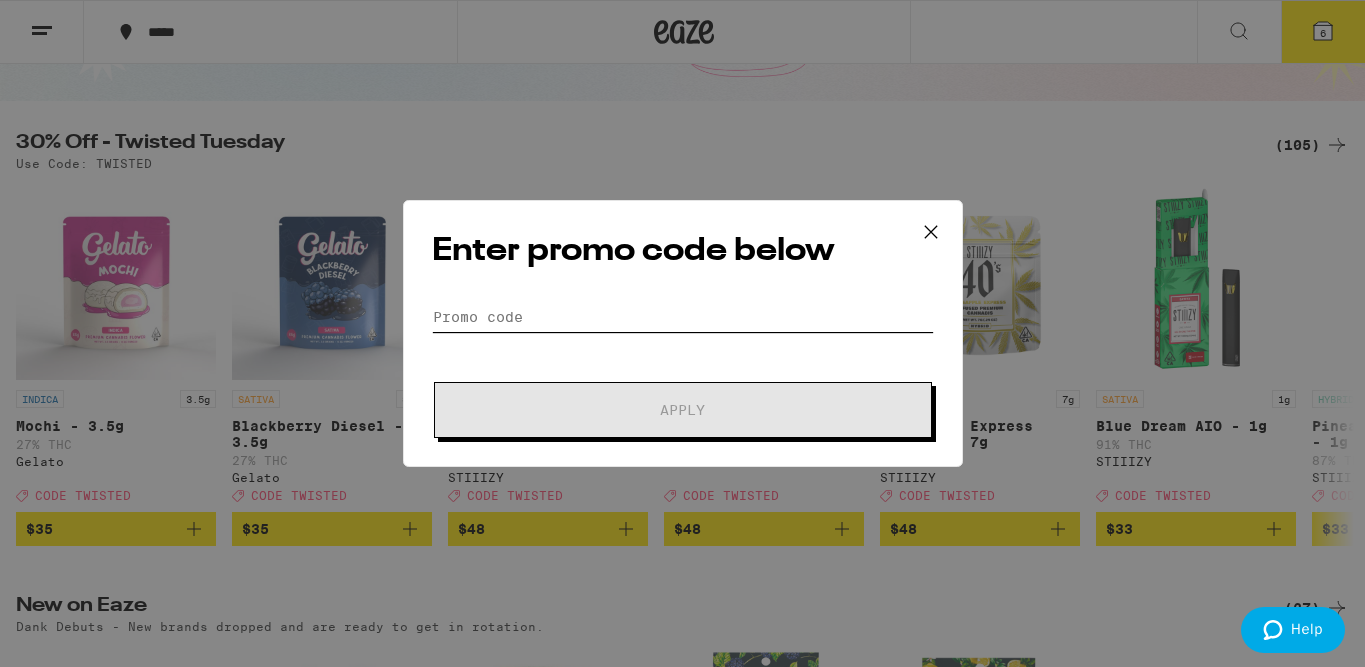 scroll, scrollTop: 0, scrollLeft: 0, axis: both 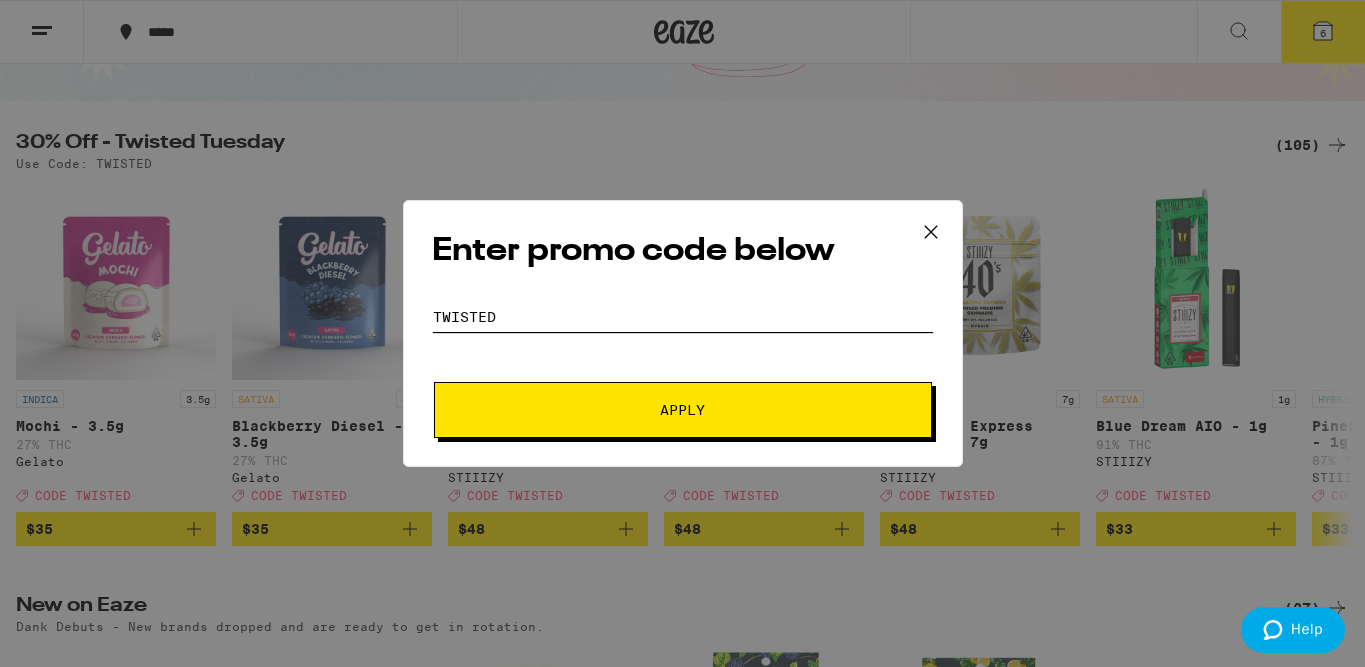 type on "twisted" 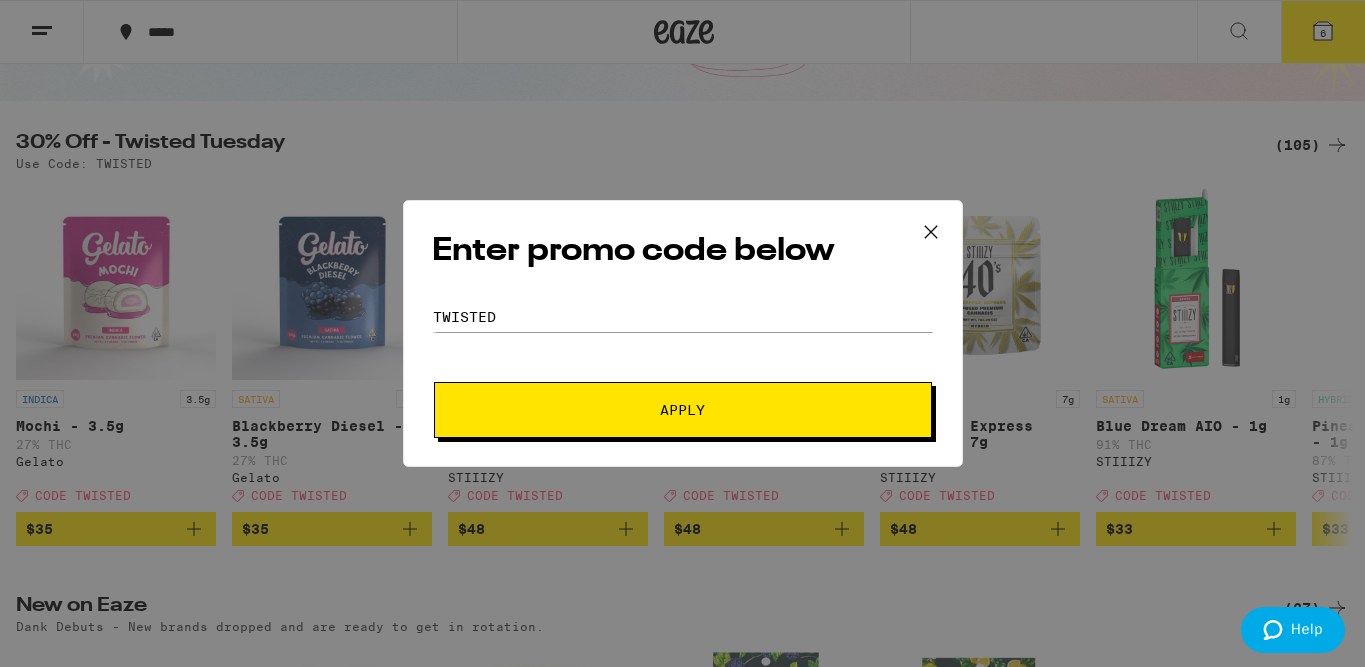 click on "Apply" at bounding box center (683, 410) 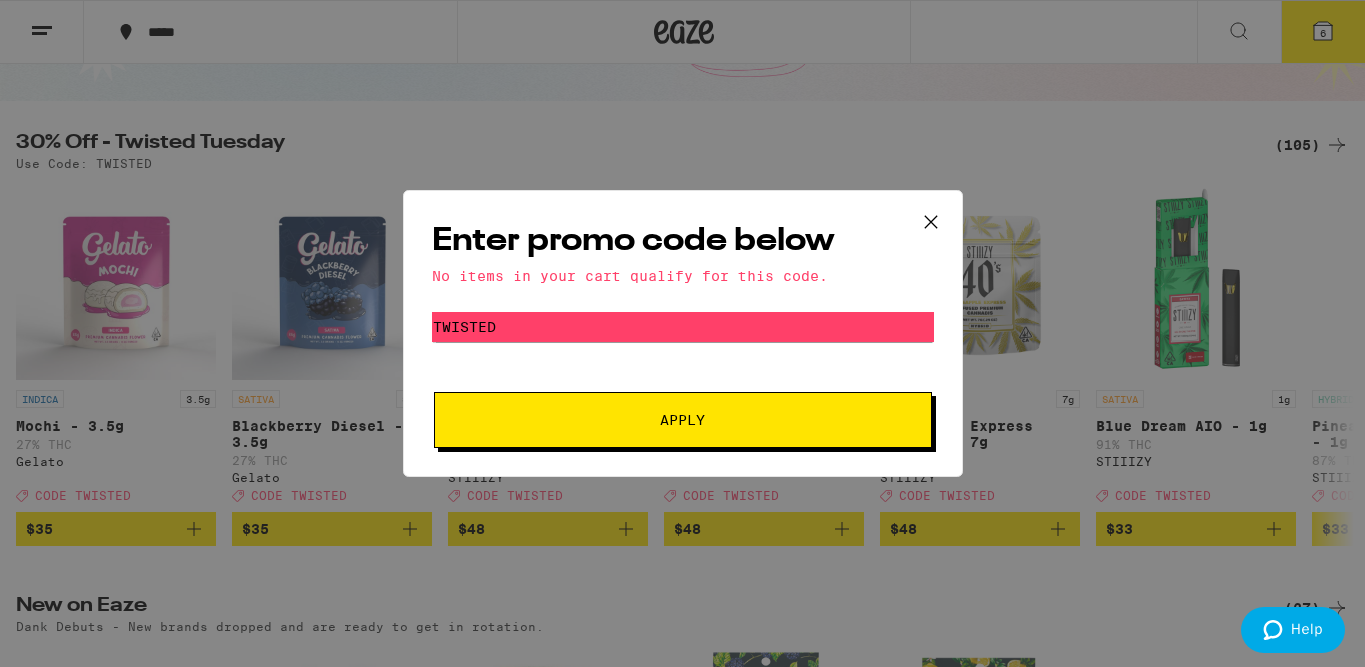 click 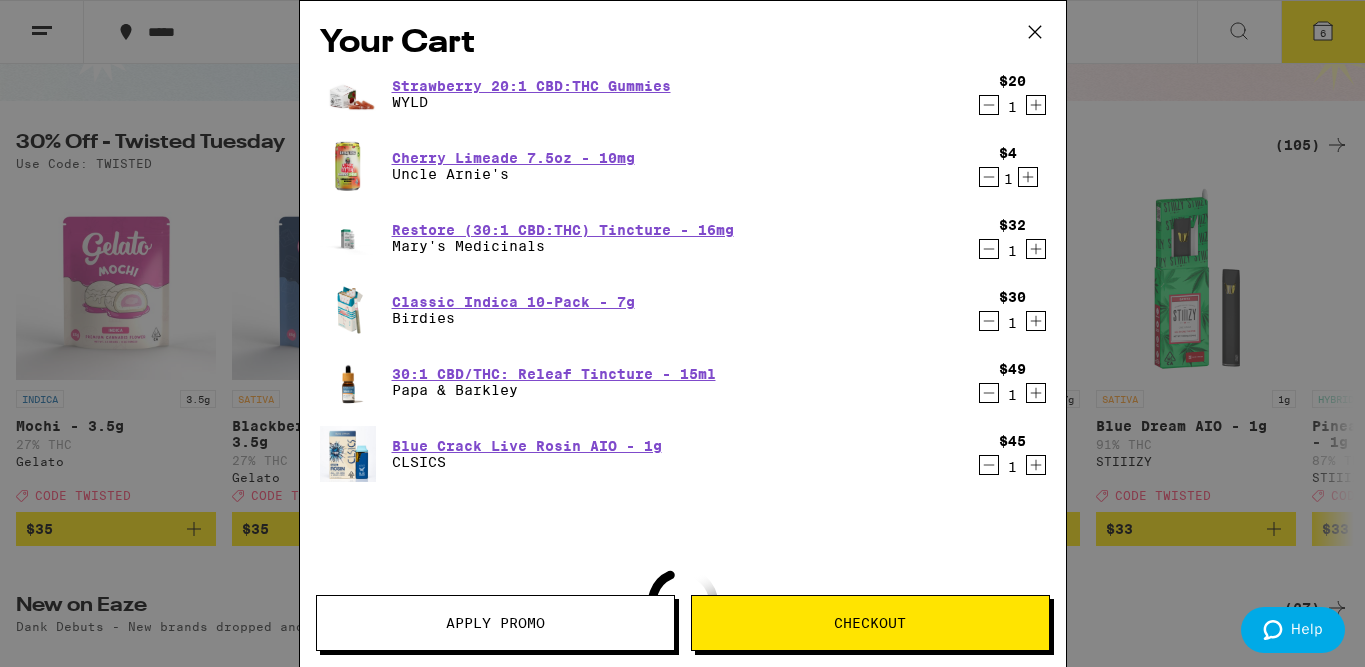 click on "Checkout" at bounding box center (870, 623) 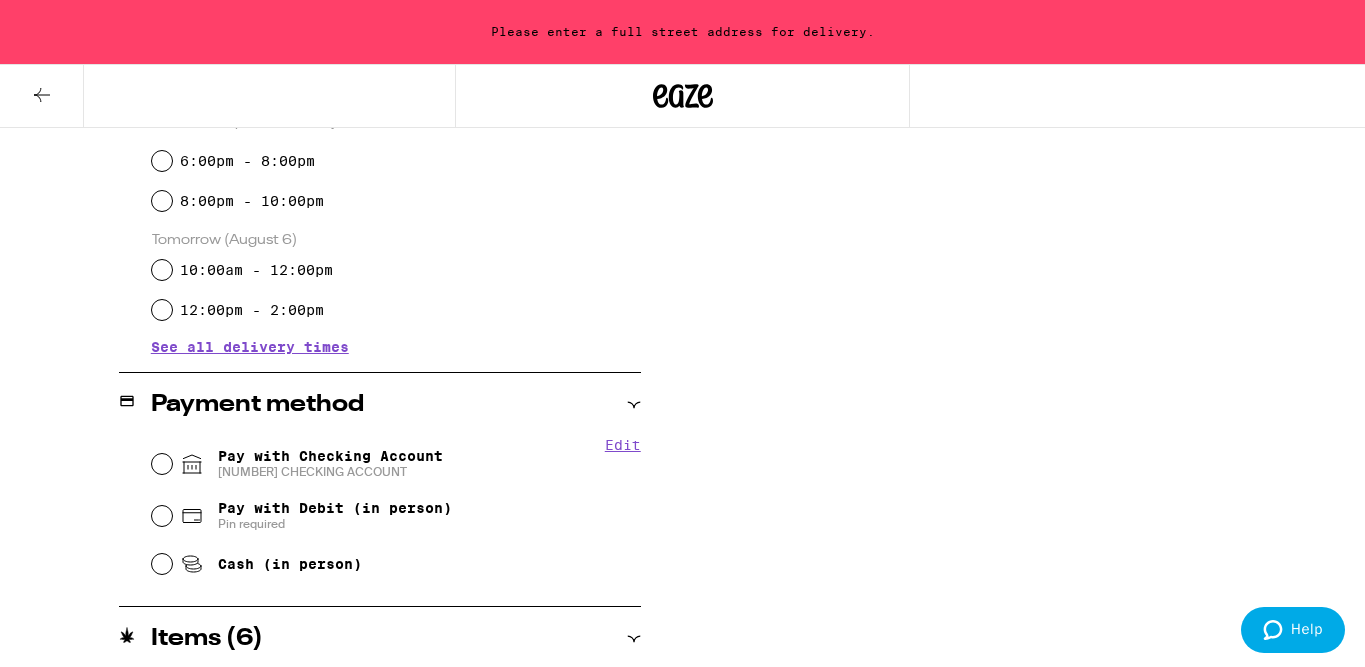 scroll, scrollTop: 626, scrollLeft: 0, axis: vertical 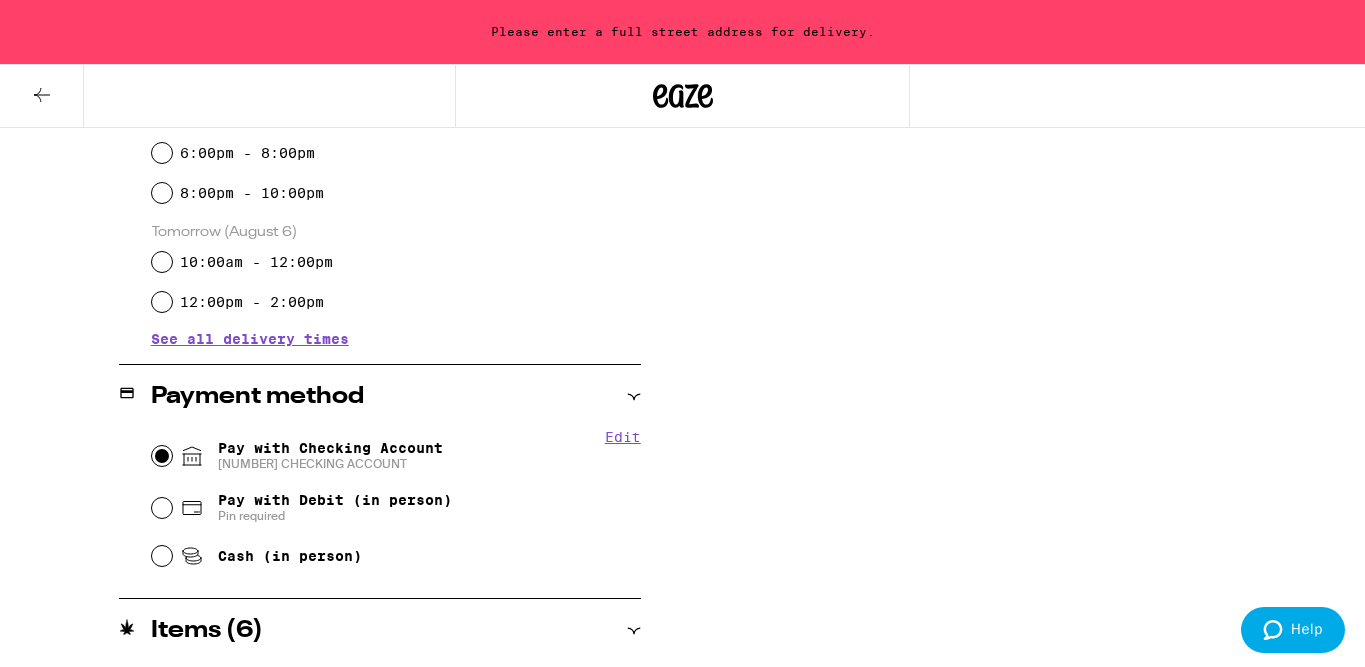 click on "Pay with Checking Account 70 MAIN CHECKING ACCOUNT" at bounding box center (162, 456) 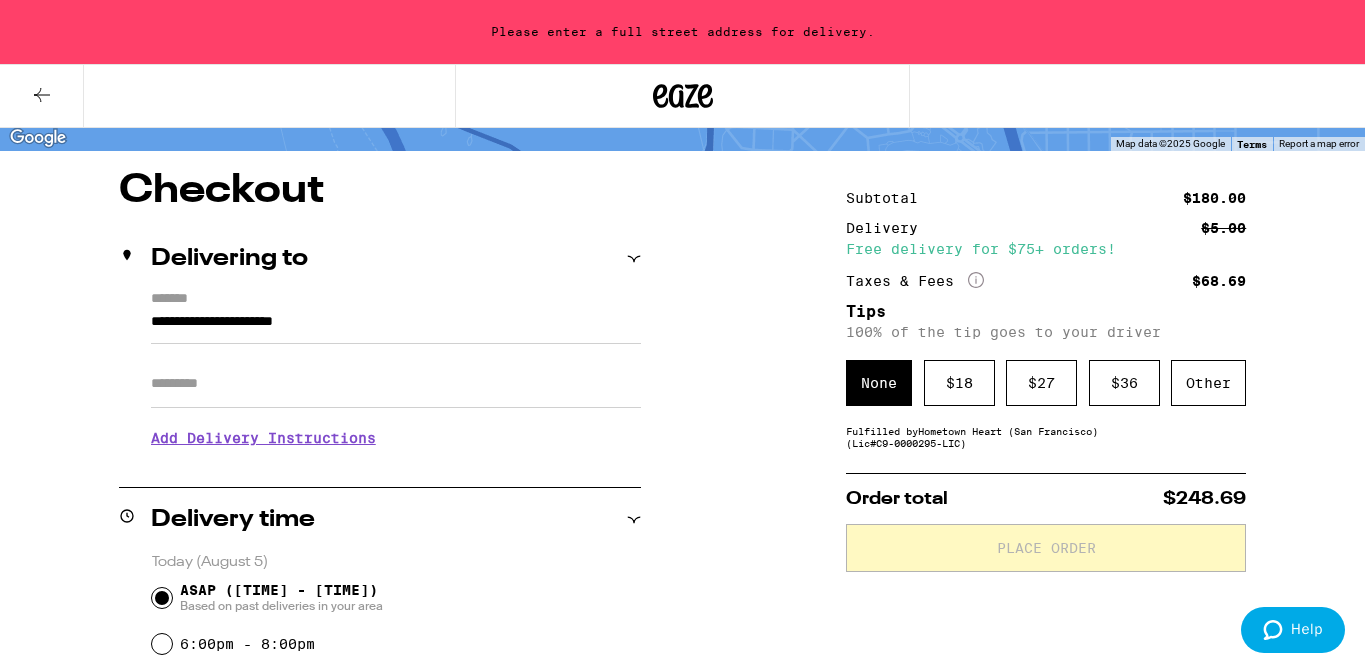 scroll, scrollTop: 139, scrollLeft: 0, axis: vertical 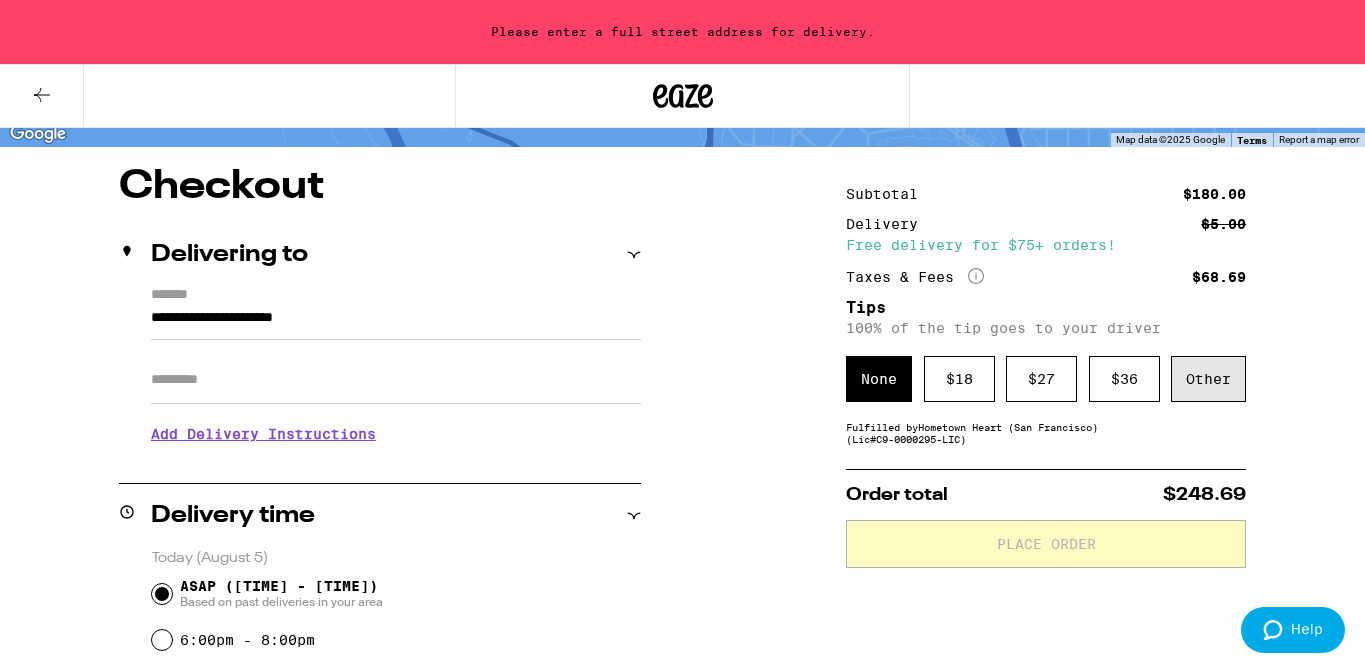 click on "Other" at bounding box center (1208, 379) 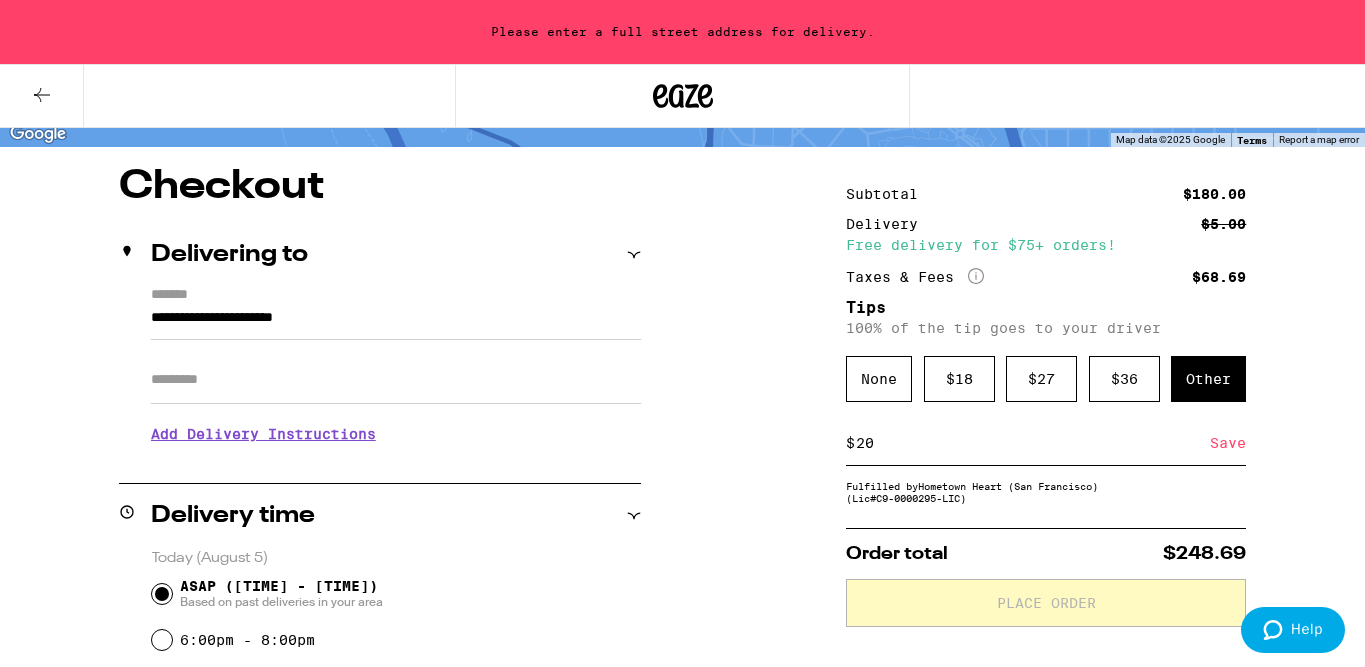 type on "20" 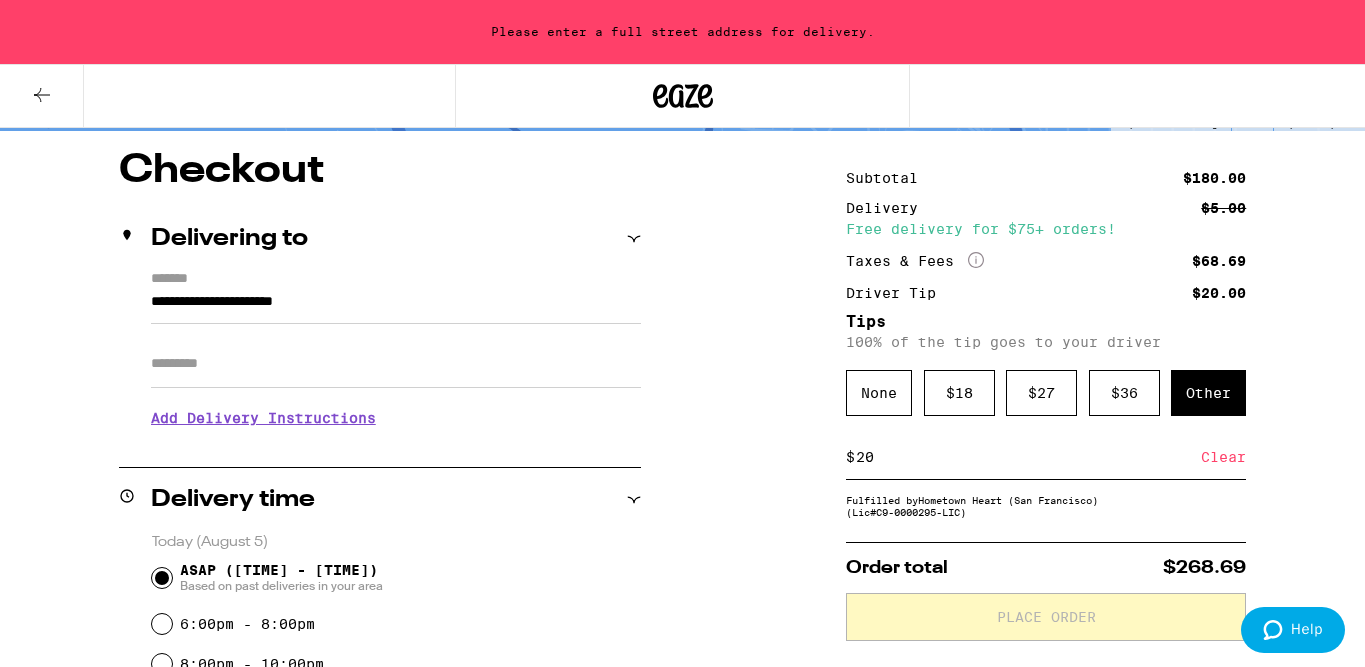 scroll, scrollTop: 159, scrollLeft: 0, axis: vertical 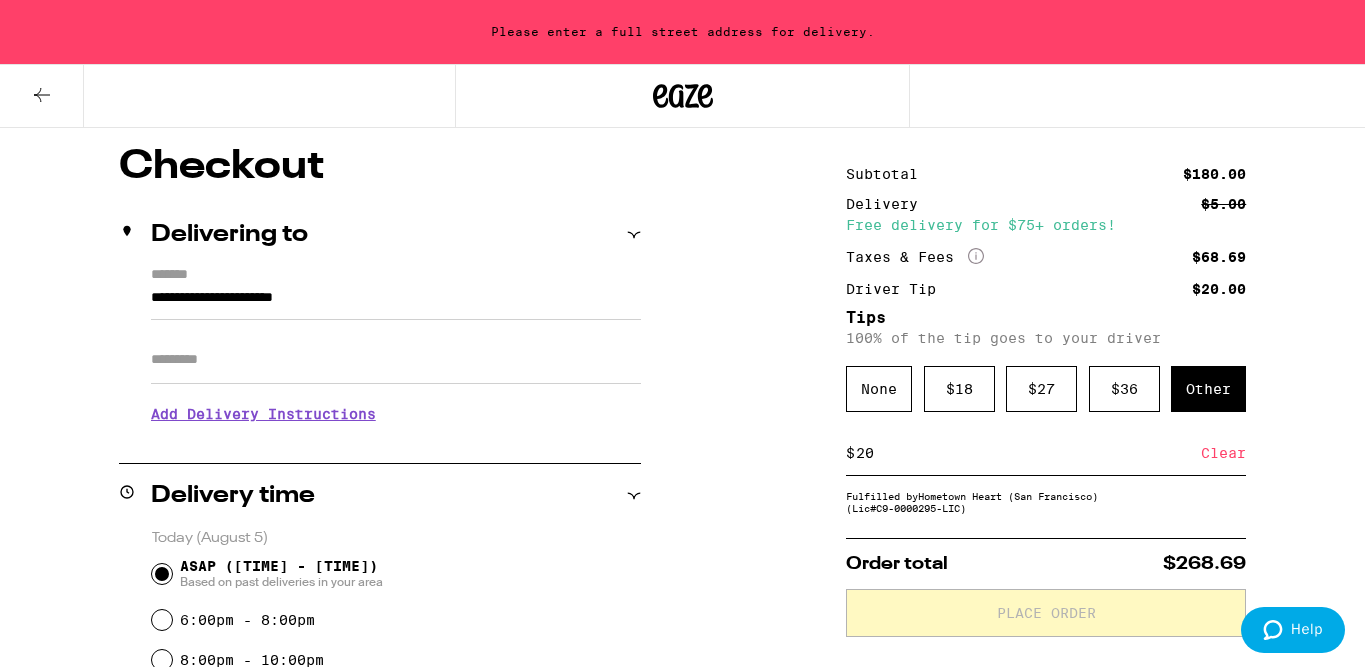 click on "**********" at bounding box center [396, 303] 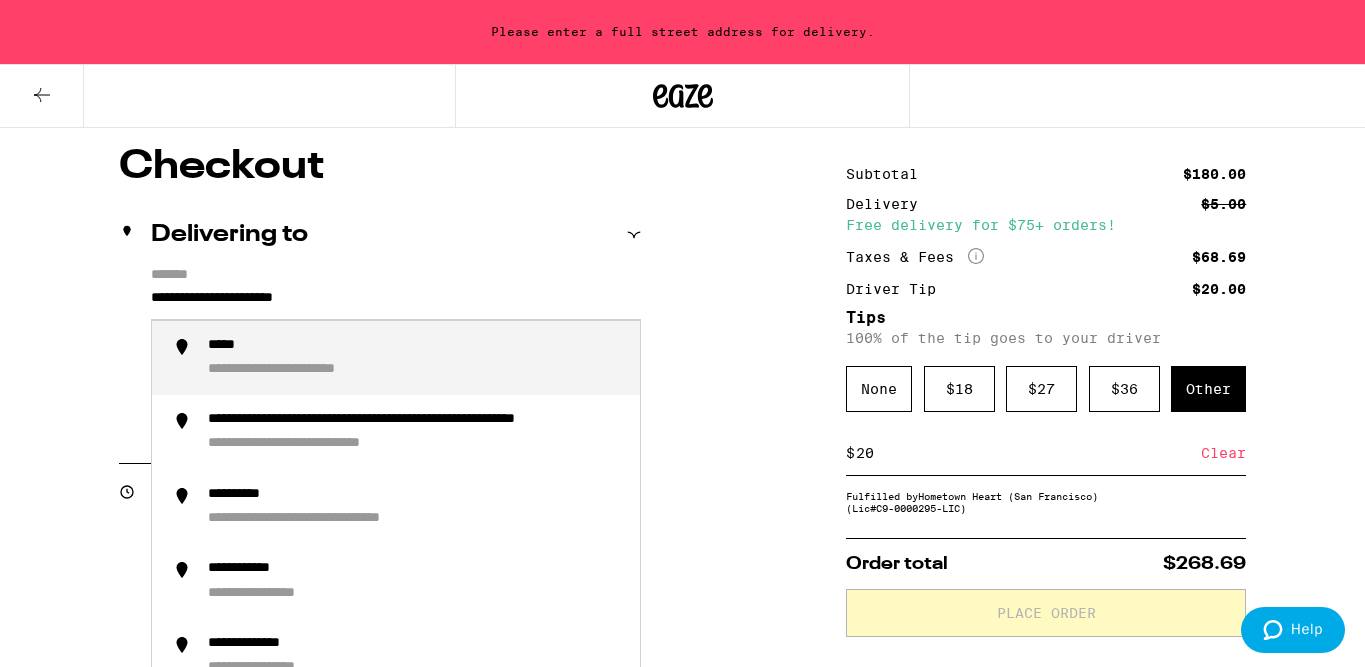 drag, startPoint x: 197, startPoint y: 299, endPoint x: 135, endPoint y: 297, distance: 62.03225 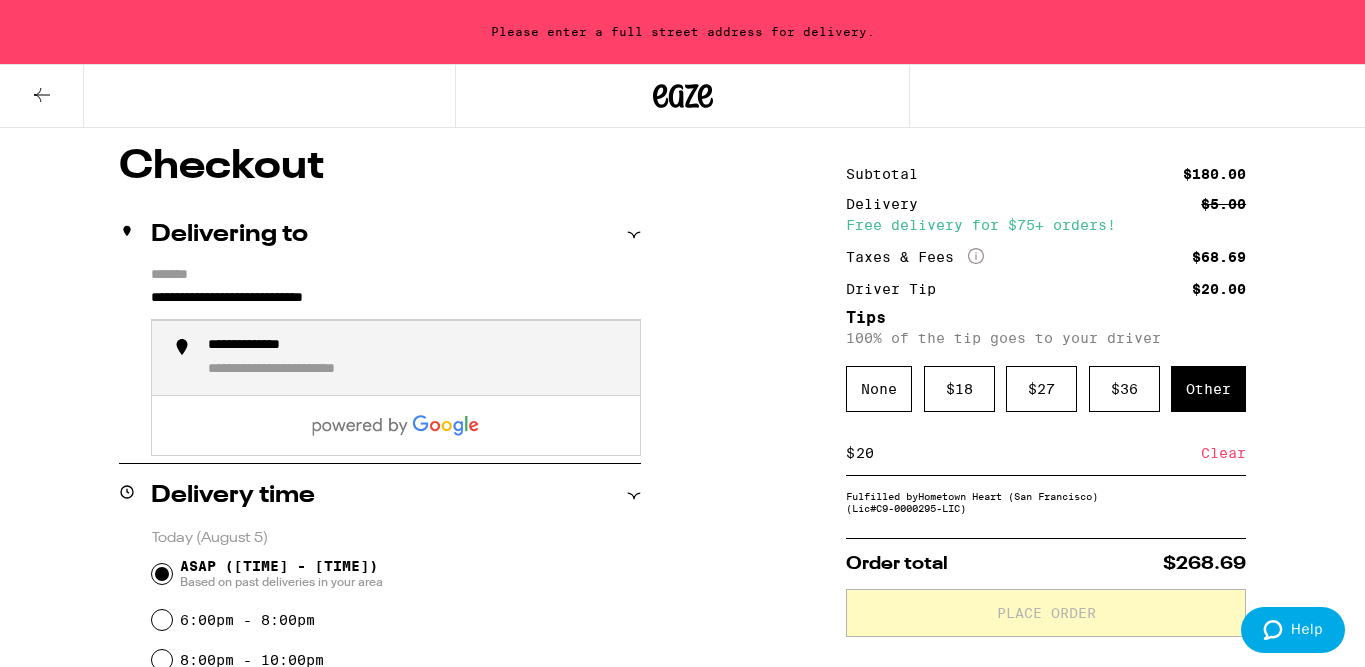 click on "**********" at bounding box center [271, 346] 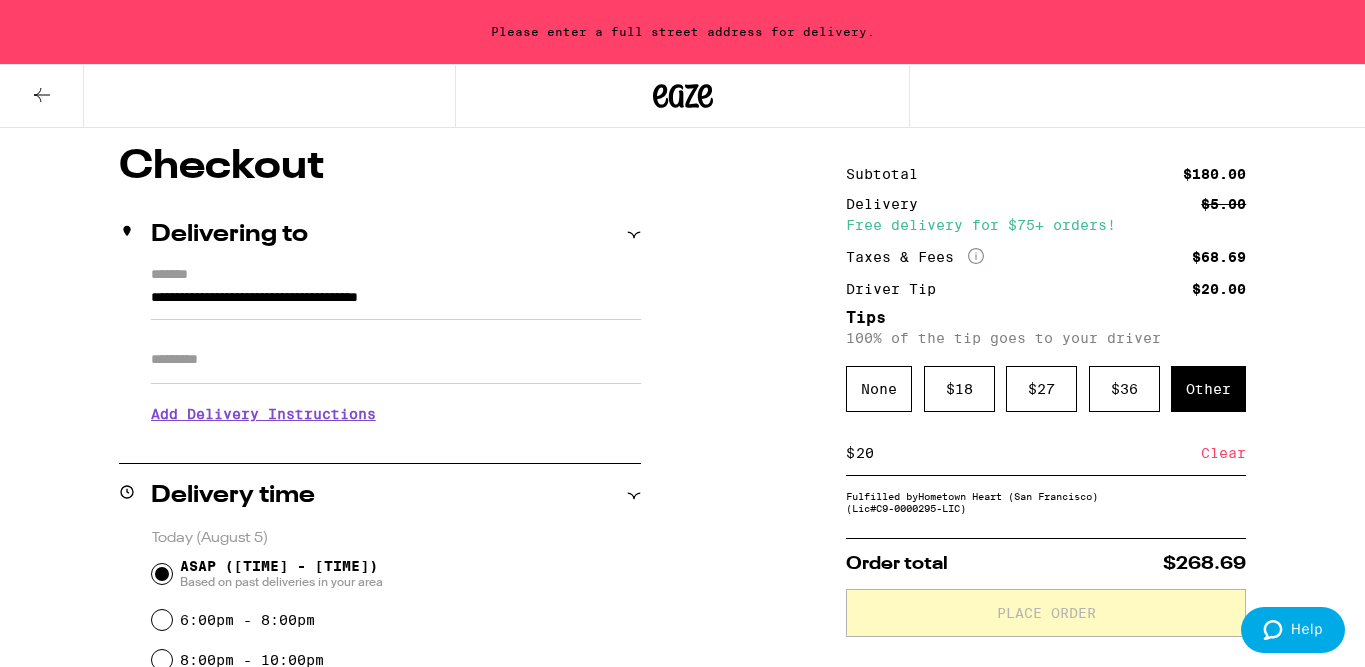 type on "**********" 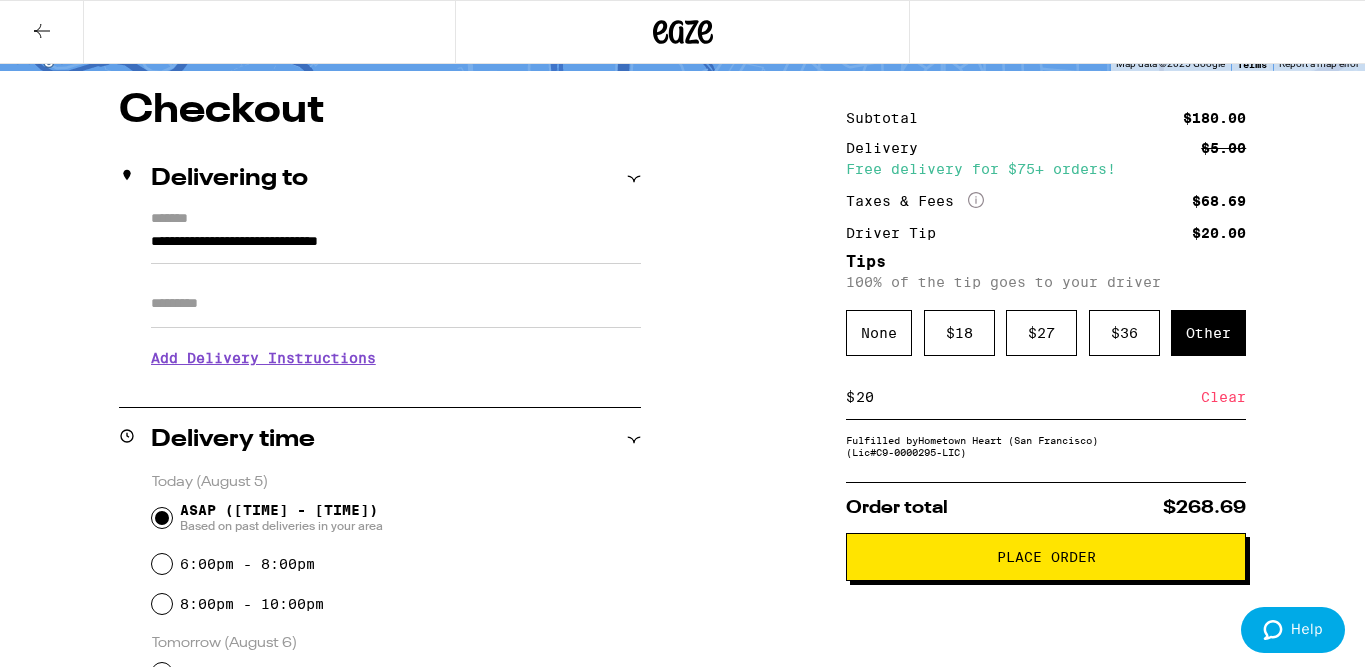 scroll, scrollTop: 148, scrollLeft: 0, axis: vertical 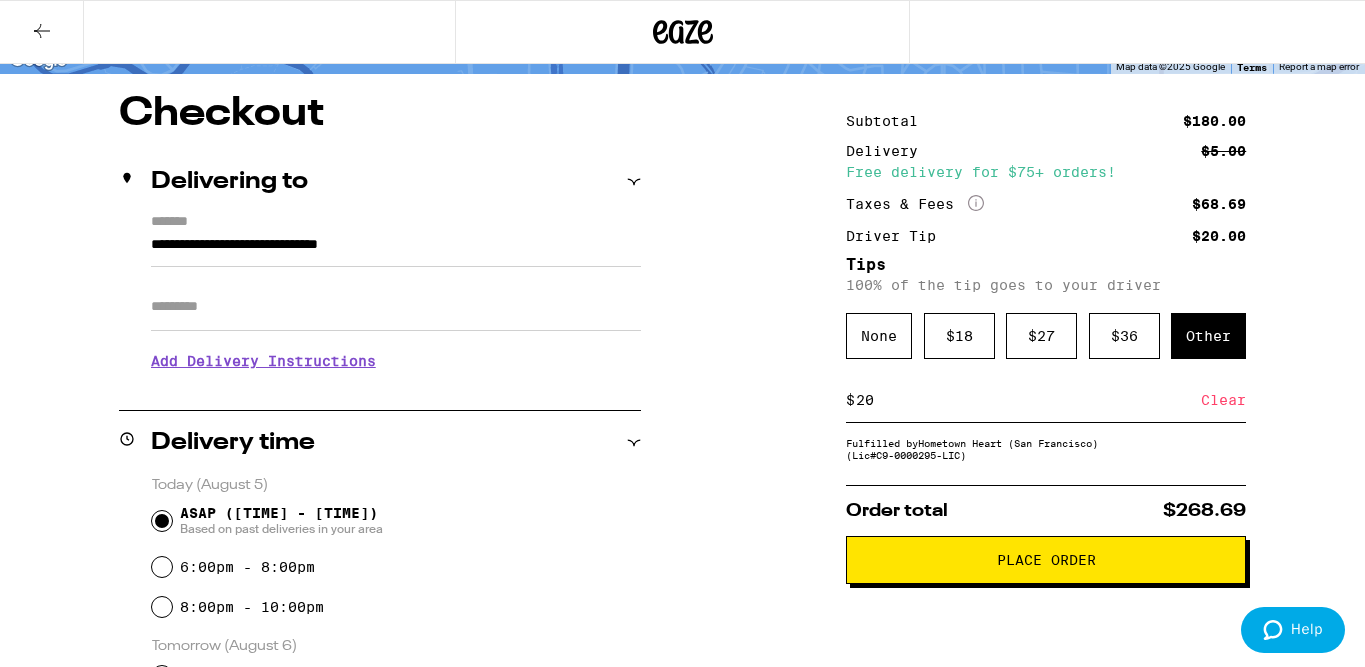 click on "Place Order" at bounding box center [1046, 560] 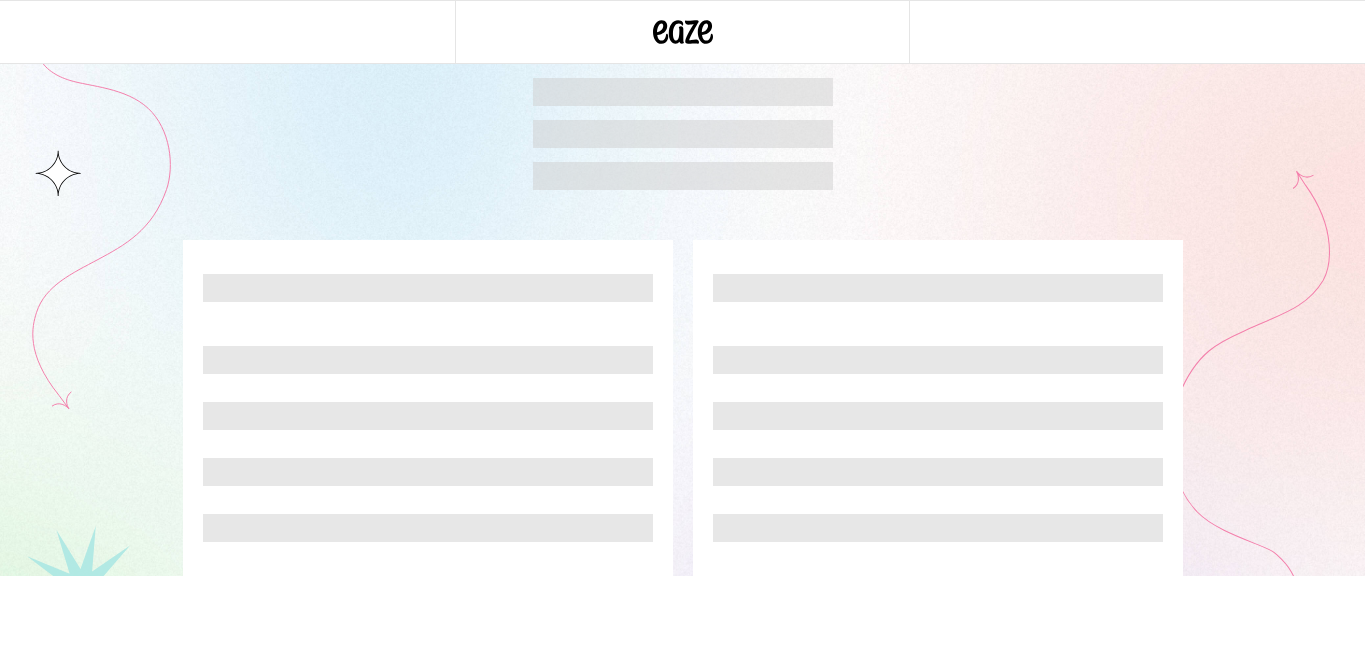 scroll, scrollTop: 0, scrollLeft: 0, axis: both 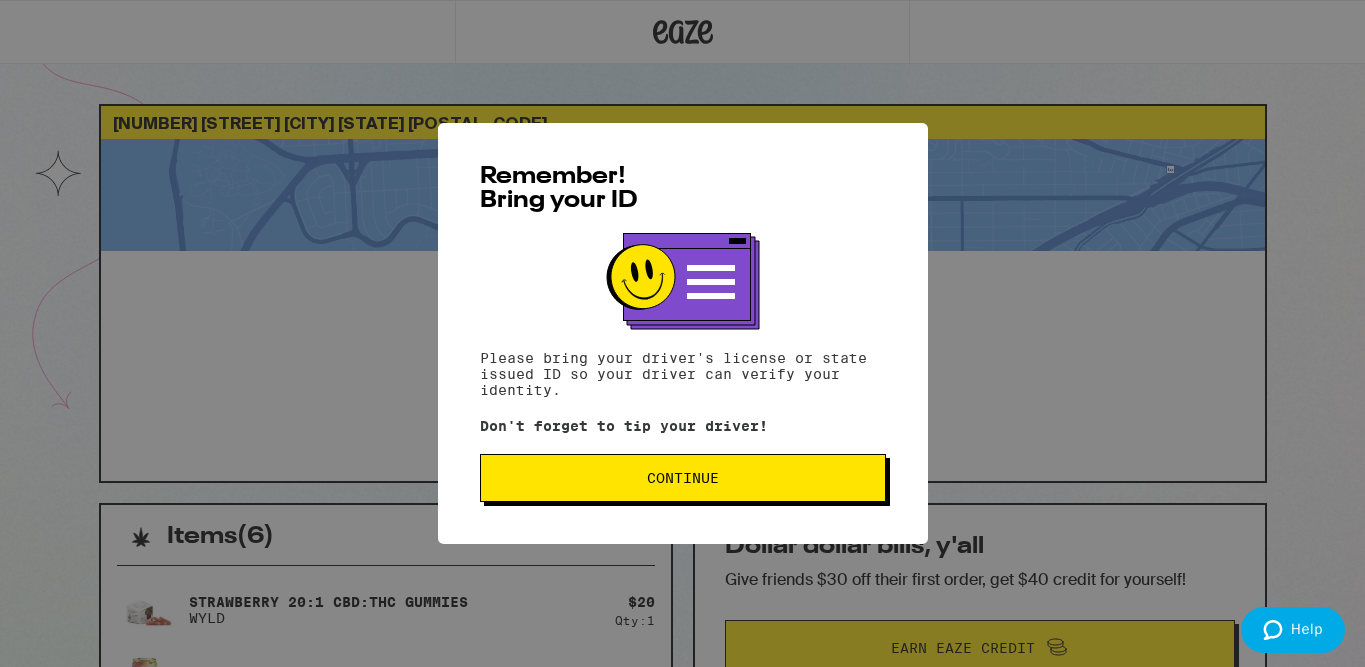 click on "Continue" at bounding box center (683, 478) 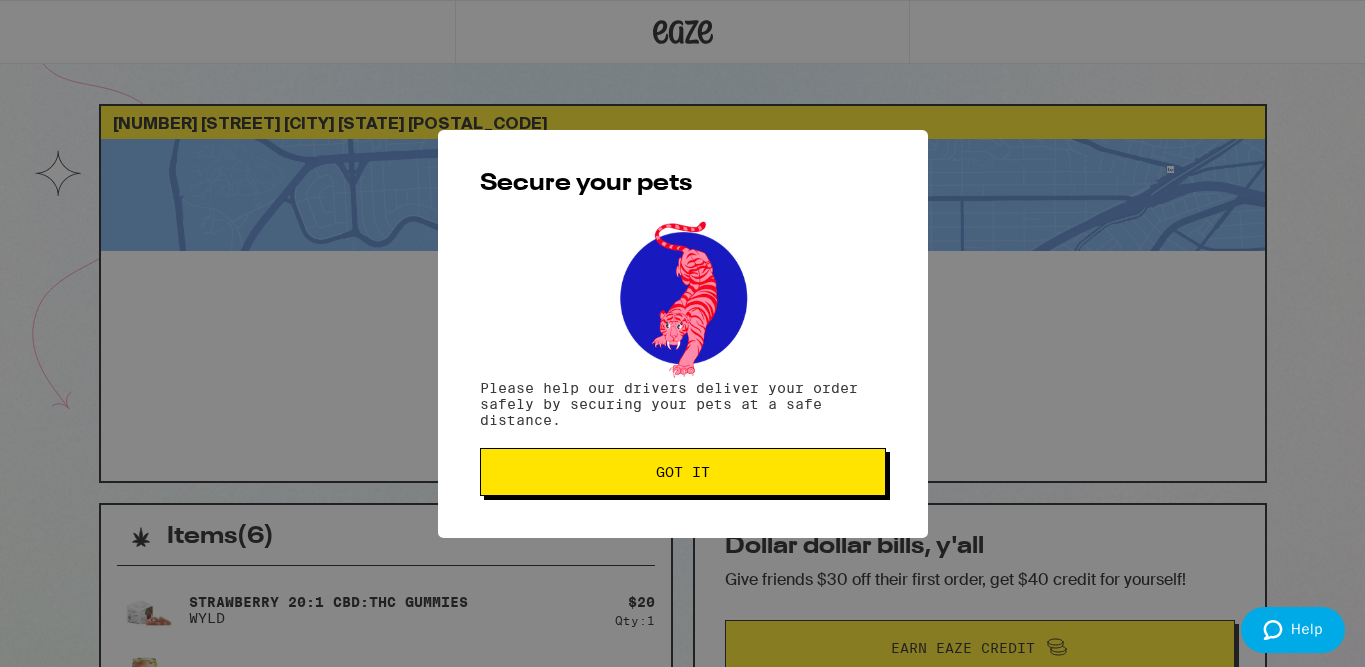 click on "Got it" at bounding box center (683, 472) 